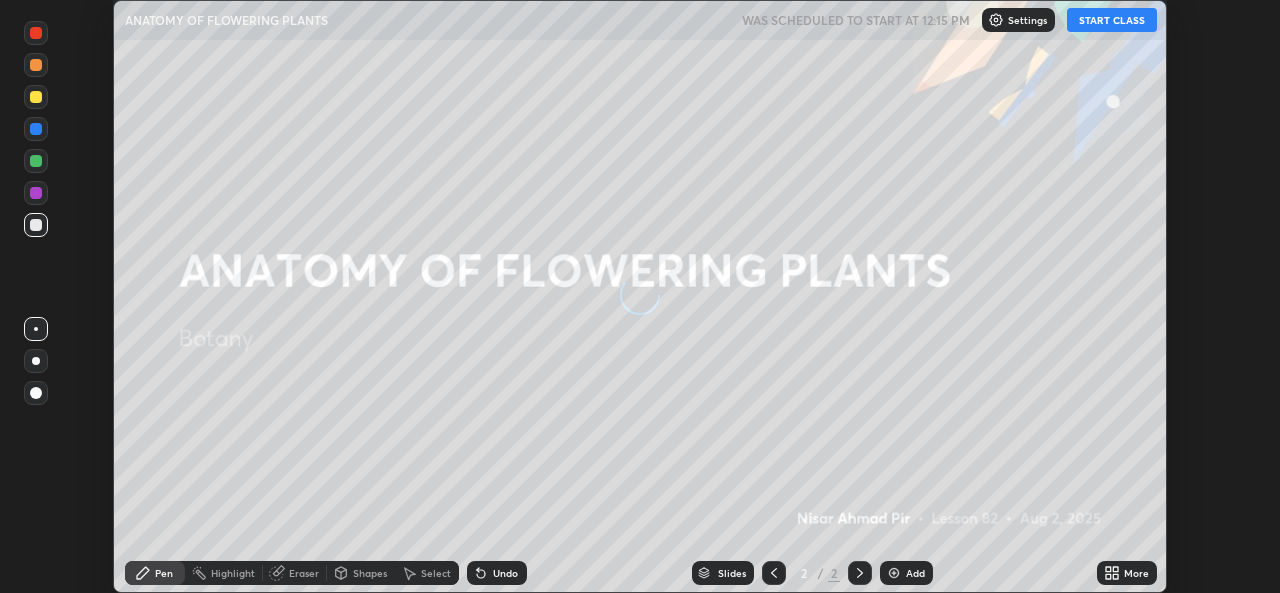 scroll, scrollTop: 0, scrollLeft: 0, axis: both 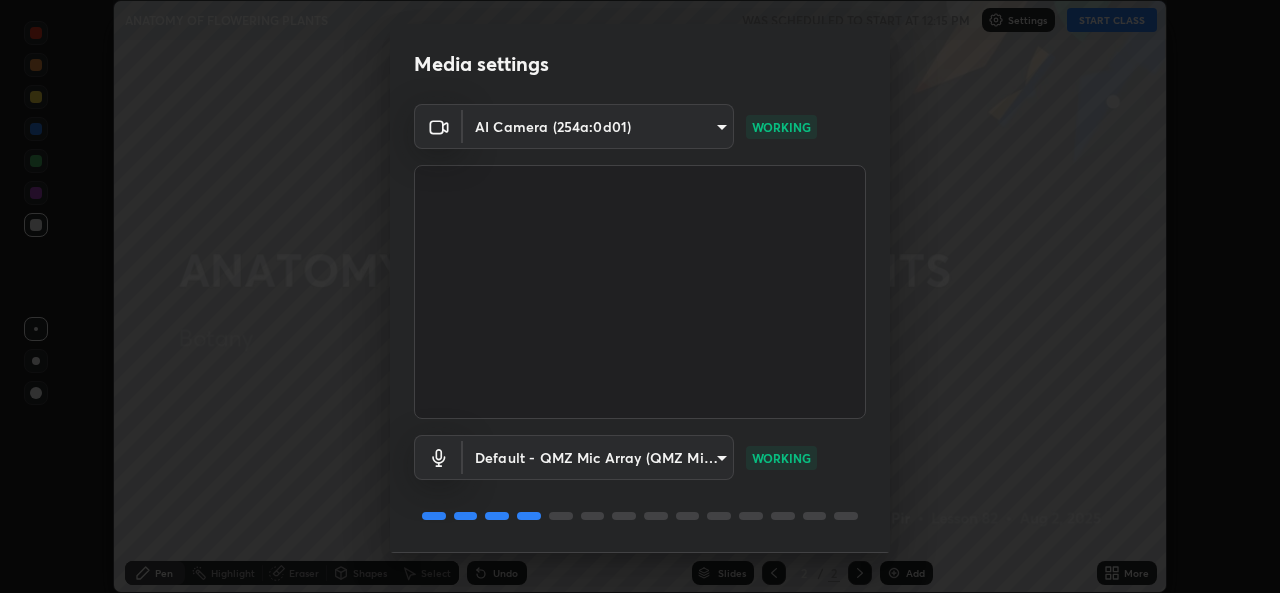 click on "Erase all ANATOMY OF FLOWERING PLANTS WAS SCHEDULED TO START AT  [TIME] Settings START CLASS Setting up your live class ANATOMY OF FLOWERING PLANTS • [NUMBER] of Botany [FIRST] [LAST] Pen Highlight Eraser Shapes Select Undo Slides 2 / 2 Add More Enable hand raising Enable raise hand to speak to learners. Once enabled, chat will be turned off temporarily. Enable x   No doubts shared Encourage your learners to ask a doubt for better clarity Report an issue Reason for reporting Buffering Chat not working Audio - Video sync issue Educator video quality low ​ Attach an image Report Media settings AI Camera (254a:0d01) 664947b118d8751b82732ff26bbc17451969833cab06c9456bae3d5566fa4814 WORKING Default - QMZ Mic Array (QMZ Mic Array) default WORKING 1 / 5 Next" at bounding box center [640, 296] 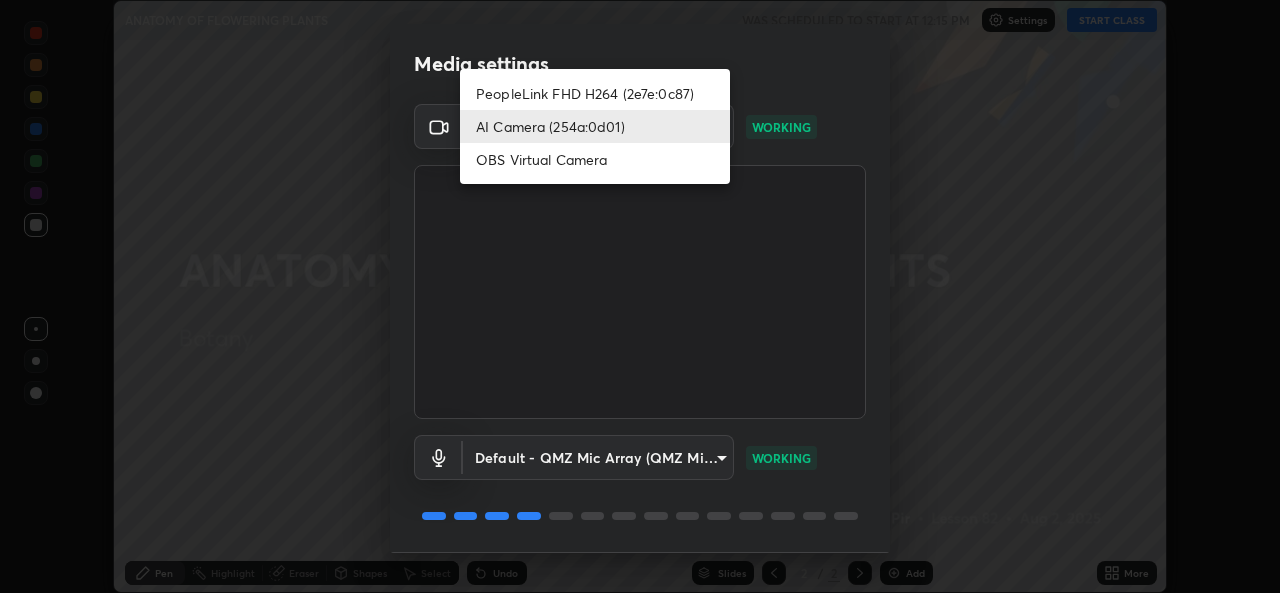 click on "PeopleLink FHD H264 ([HASH])" at bounding box center (595, 93) 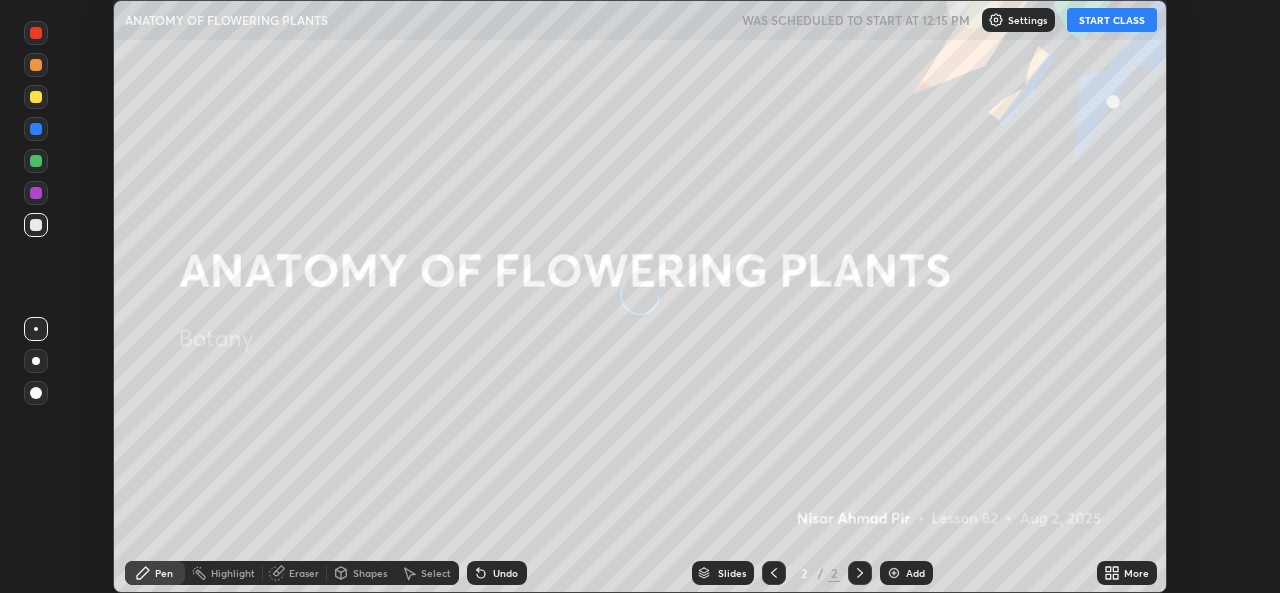scroll, scrollTop: 0, scrollLeft: 0, axis: both 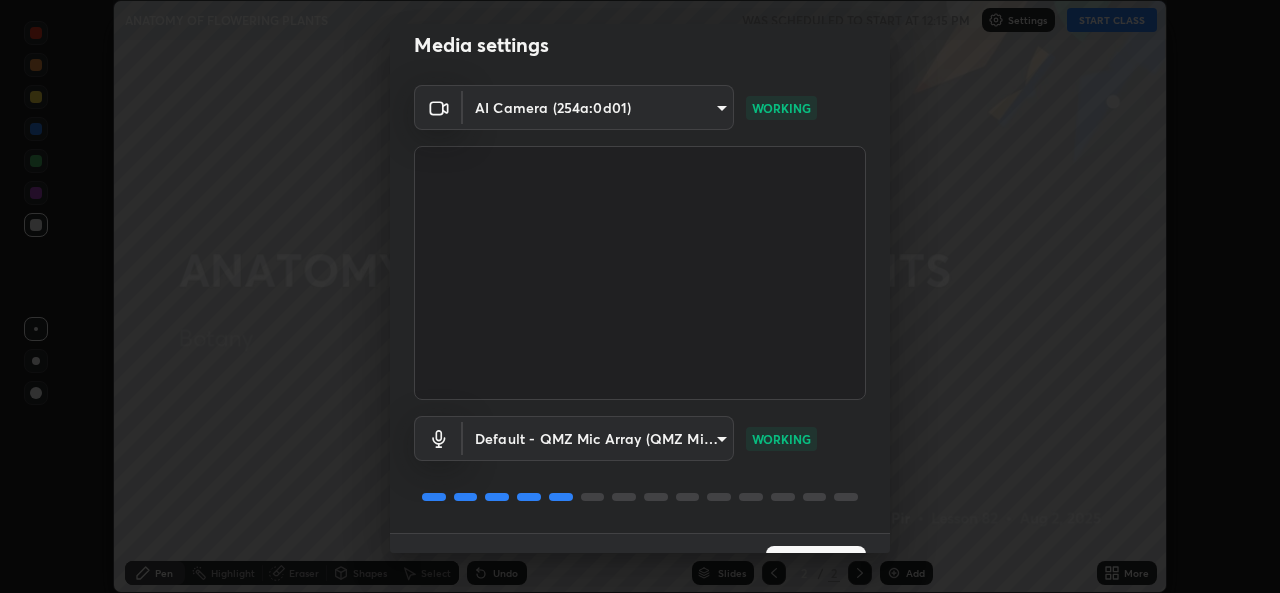 click on "Erase all ANATOMY OF FLOWERING PLANTS WAS SCHEDULED TO START AT  12:15 PM Settings START CLASS Setting up your live class ANATOMY OF FLOWERING PLANTS • L82 of Botany [PERSON] [PERSON] Pen Highlight Eraser Shapes Select Undo Slides 2 / 2 Add More Enable hand raising Enable raise hand to speak to learners. Once enabled, chat will be turned off temporarily. Enable x   No doubts shared Encourage your learners to ask a doubt for better clarity Report an issue Reason for reporting Buffering Chat not working Audio - Video sync issue Educator video quality low ​ Attach an image Report Media settings AI Camera (254a:0d01) [HASH] WORKING Default - QMZ Mic Array (QMZ Mic Array) default WORKING 1 / 5 Next" at bounding box center (640, 296) 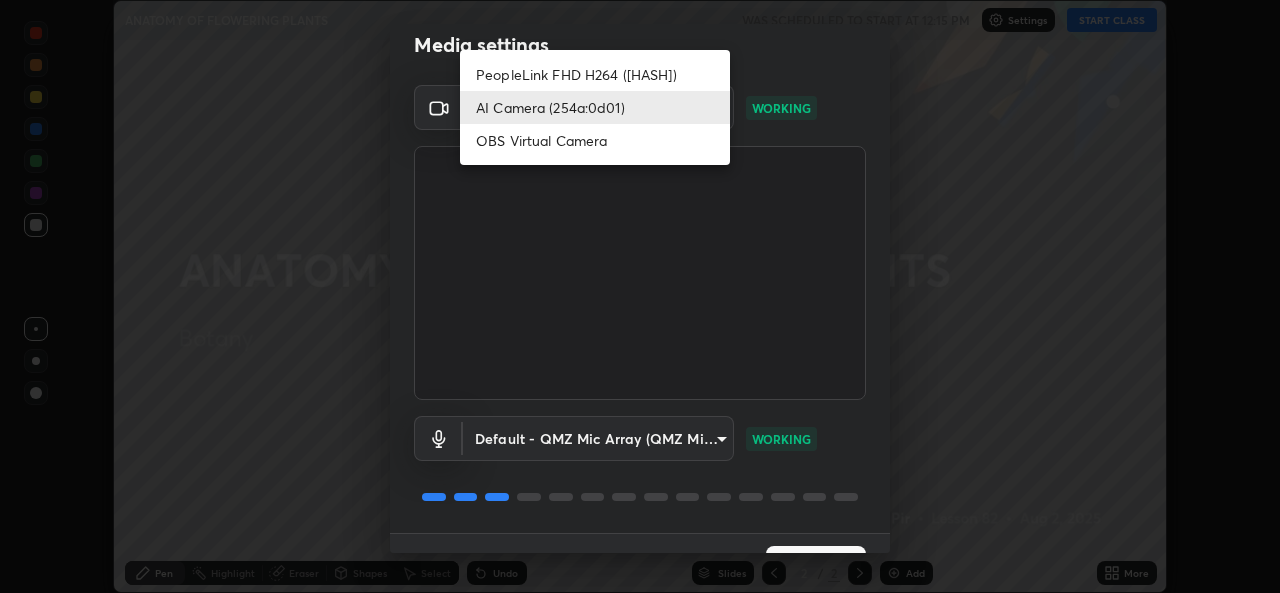 click on "PeopleLink FHD H264 ([HASH])" at bounding box center [595, 74] 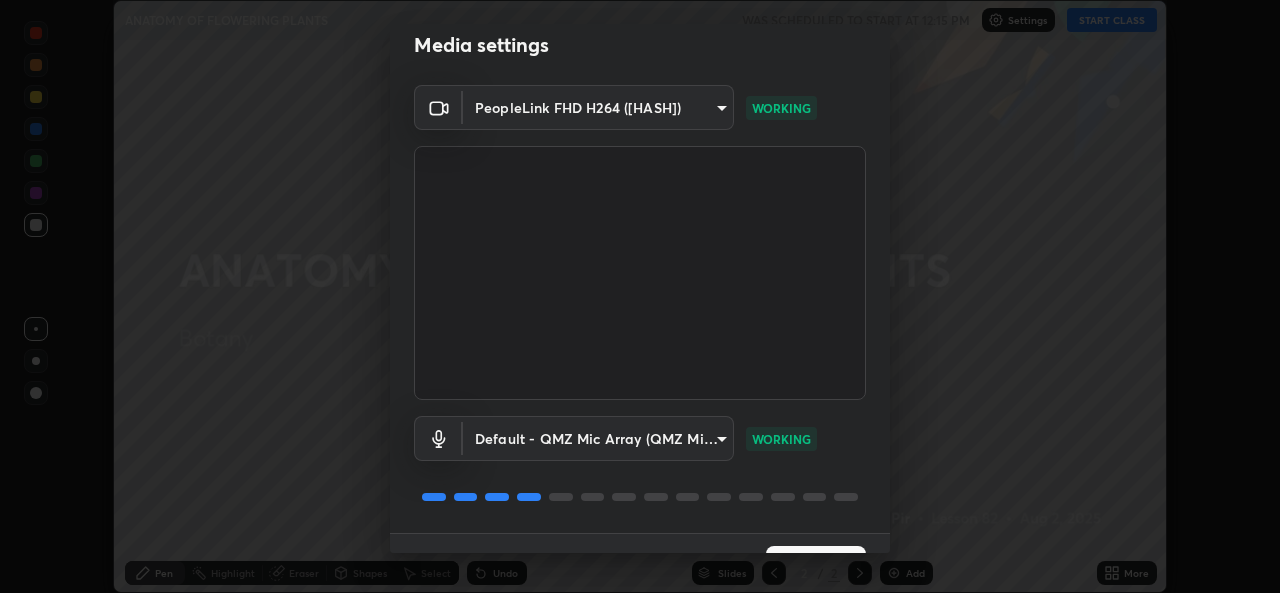 click on "PeopleLink FHD H264 ([HASH])" at bounding box center [561, 89] 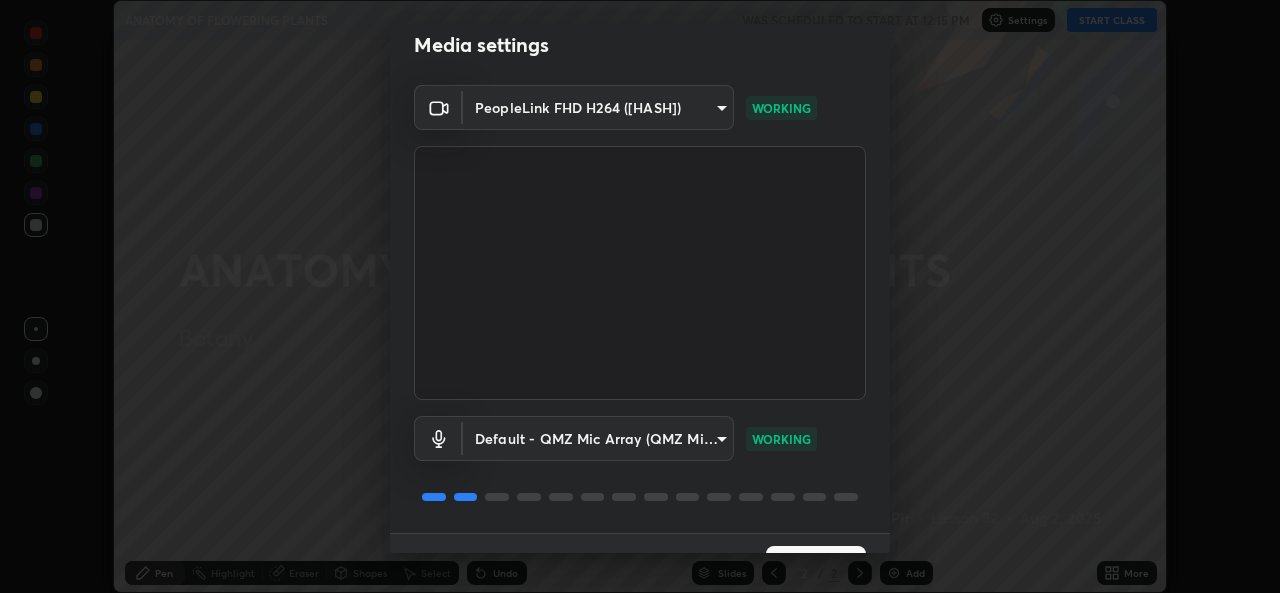 click on "Erase all ANATOMY OF FLOWERING PLANTS WAS SCHEDULED TO START AT  12:15 PM Settings START CLASS Setting up your live class ANATOMY OF FLOWERING PLANTS • L82 of Botany [PERSON] [PERSON] Pen Highlight Eraser Shapes Select Undo Slides 2 / 2 Add More Enable hand raising Enable raise hand to speak to learners. Once enabled, chat will be turned off temporarily. Enable x   No doubts shared Encourage your learners to ask a doubt for better clarity Report an issue Reason for reporting Buffering Chat not working Audio - Video sync issue Educator video quality low ​ Attach an image Report Media settings PeopleLink FHD H264 ([HASH]) 7dc34e4d514fcc7c21c5185d560784887fc6fe97e38645157a6f515d07758d0c WORKING Default - QMZ Mic Array (QMZ Mic Array) default WORKING 1 / 5 Next" at bounding box center [640, 296] 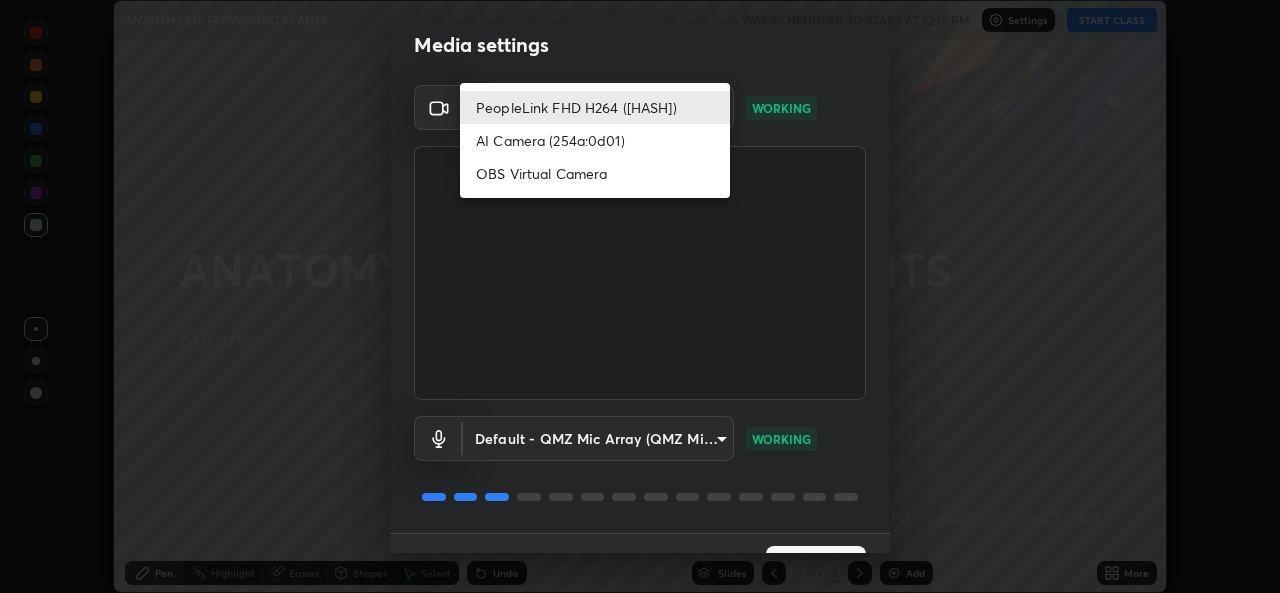 click on "OBS Virtual Camera" at bounding box center [595, 173] 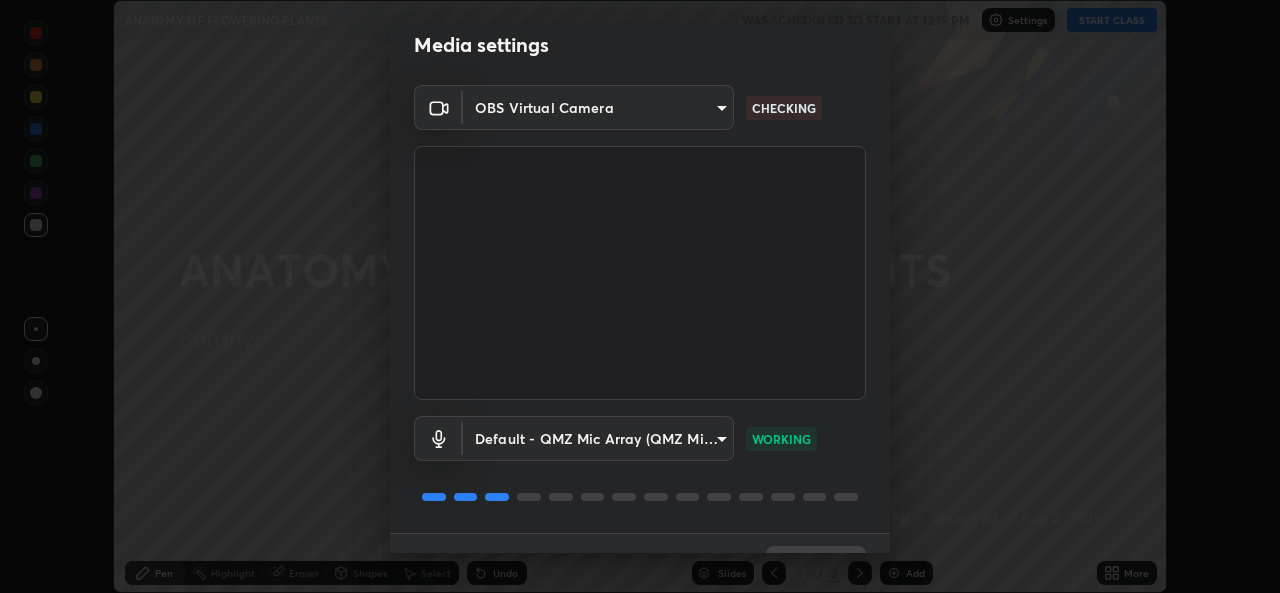 click on "Erase all ANATOMY OF FLOWERING PLANTS WAS SCHEDULED TO START AT  12:15 PM Settings START CLASS Setting up your live class ANATOMY OF FLOWERING PLANTS • L82 of Botany [PERSON] [PERSON] Pen Highlight Eraser Shapes Select Undo Slides 2 / 2 Add More Enable hand raising Enable raise hand to speak to learners. Once enabled, chat will be turned off temporarily. Enable x   No doubts shared Encourage your learners to ask a doubt for better clarity Report an issue Reason for reporting Buffering Chat not working Audio - Video sync issue Educator video quality low ​ Attach an image Report Media settings OBS Virtual Camera [HASH] CHECKING Default - QMZ Mic Array (QMZ Mic Array) default WORKING 1 / 5 Next" at bounding box center [640, 296] 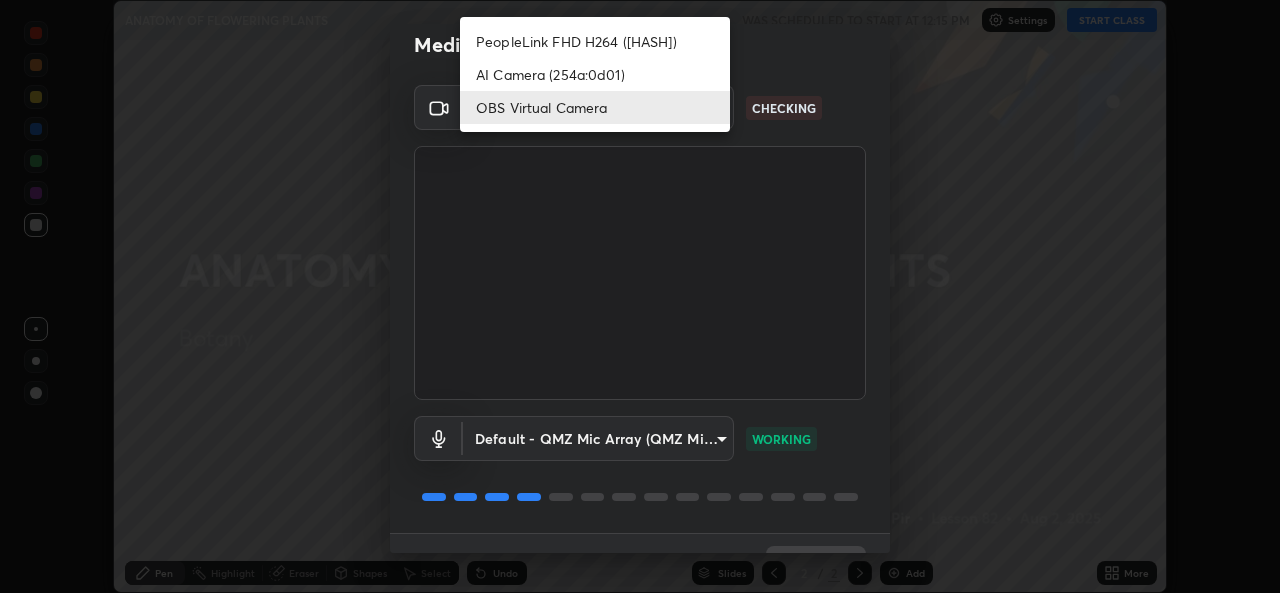 click on "PeopleLink FHD H264 ([HASH])" at bounding box center [595, 41] 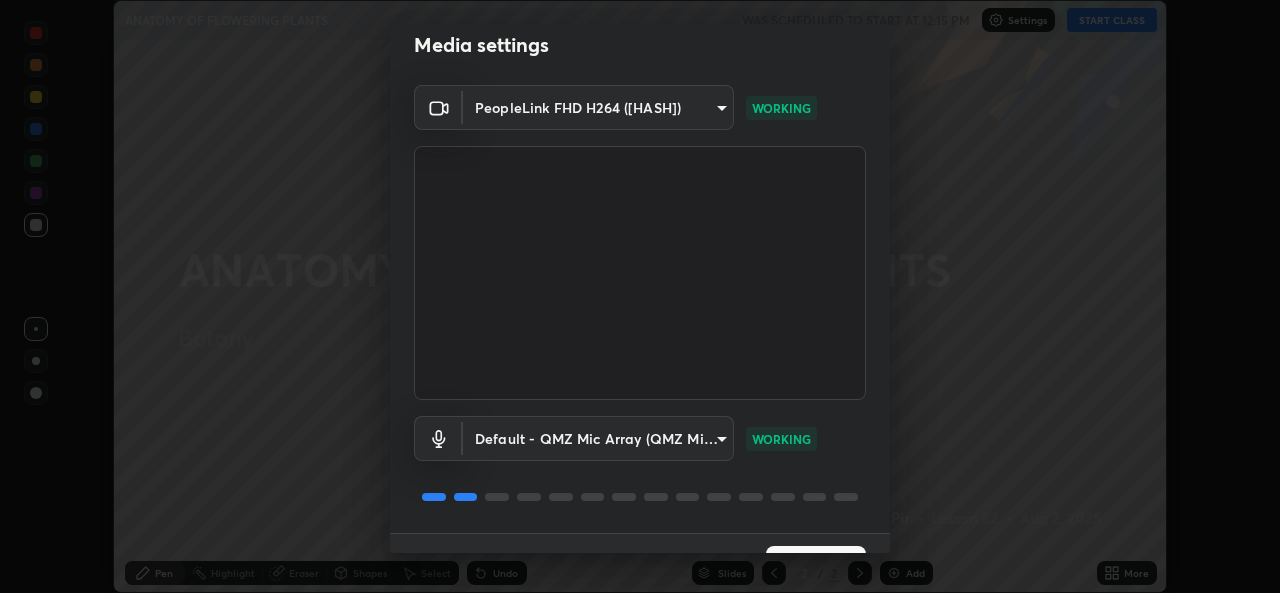 scroll, scrollTop: 63, scrollLeft: 0, axis: vertical 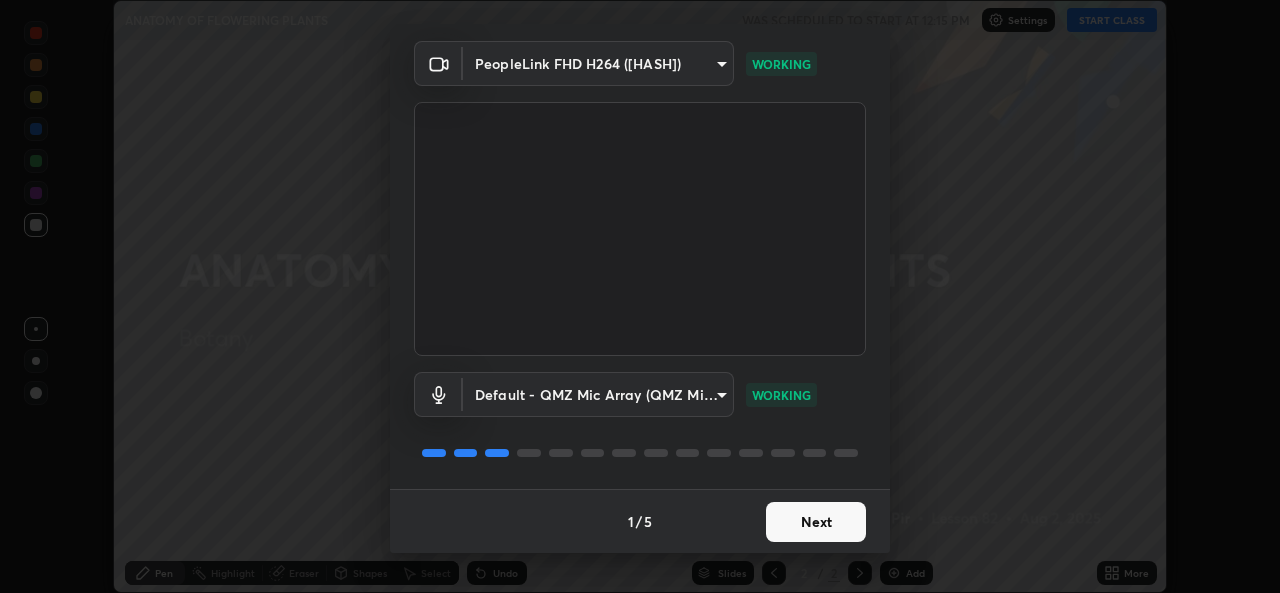 click on "Next" at bounding box center (816, 522) 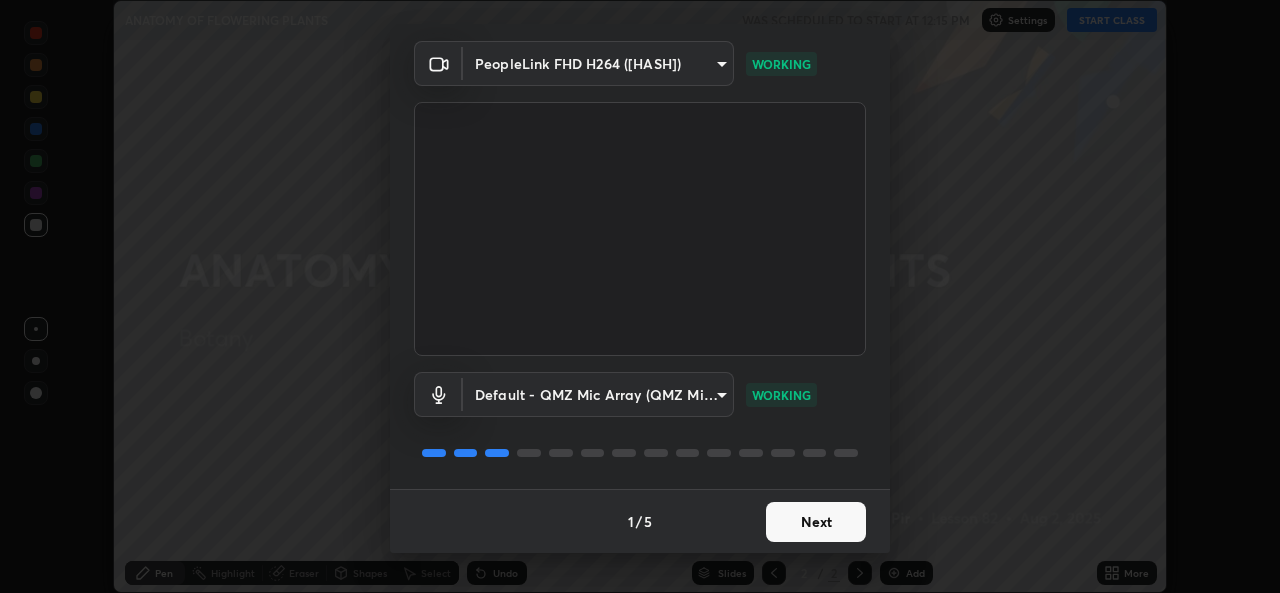 scroll, scrollTop: 0, scrollLeft: 0, axis: both 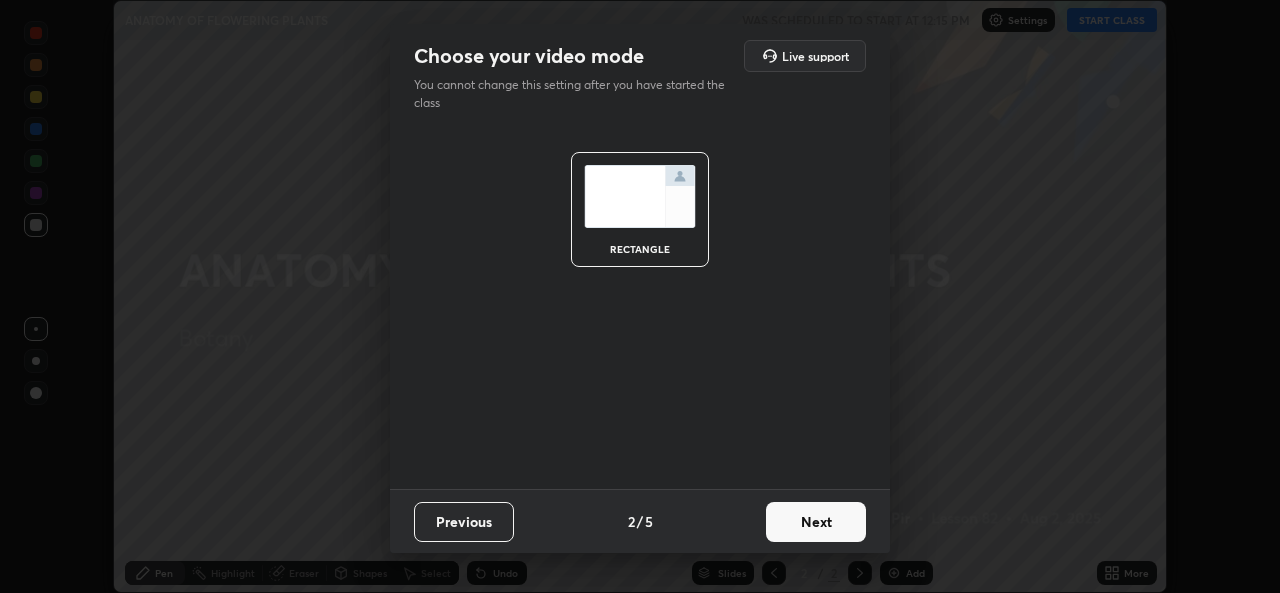 click on "Next" at bounding box center (816, 522) 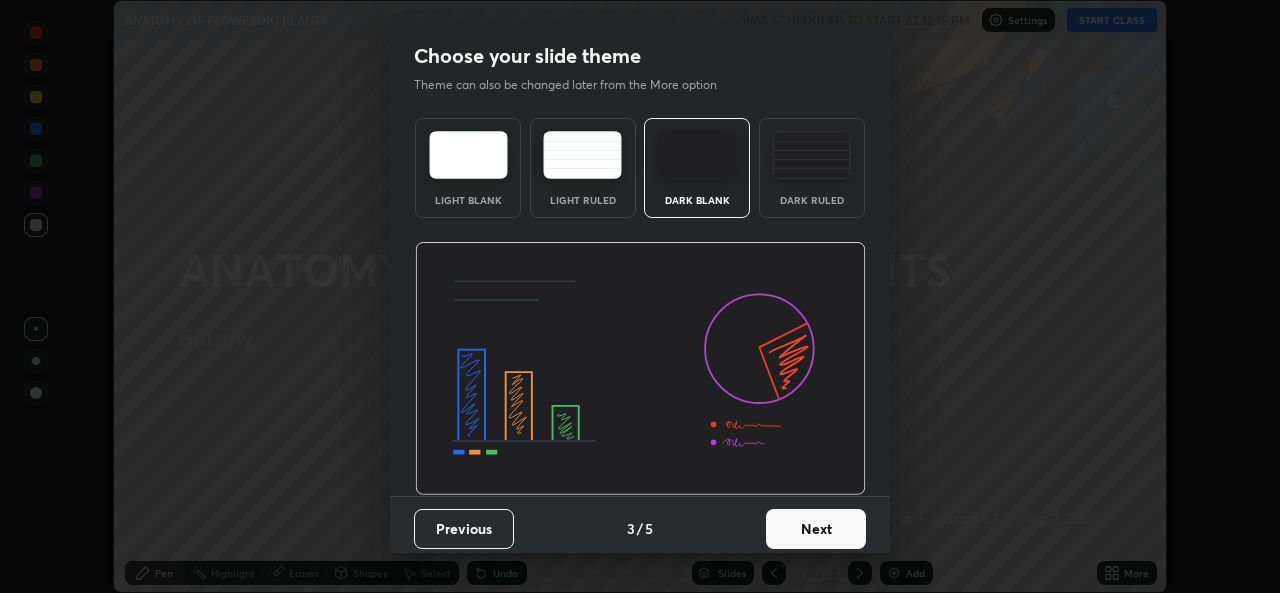 click on "Next" at bounding box center (816, 529) 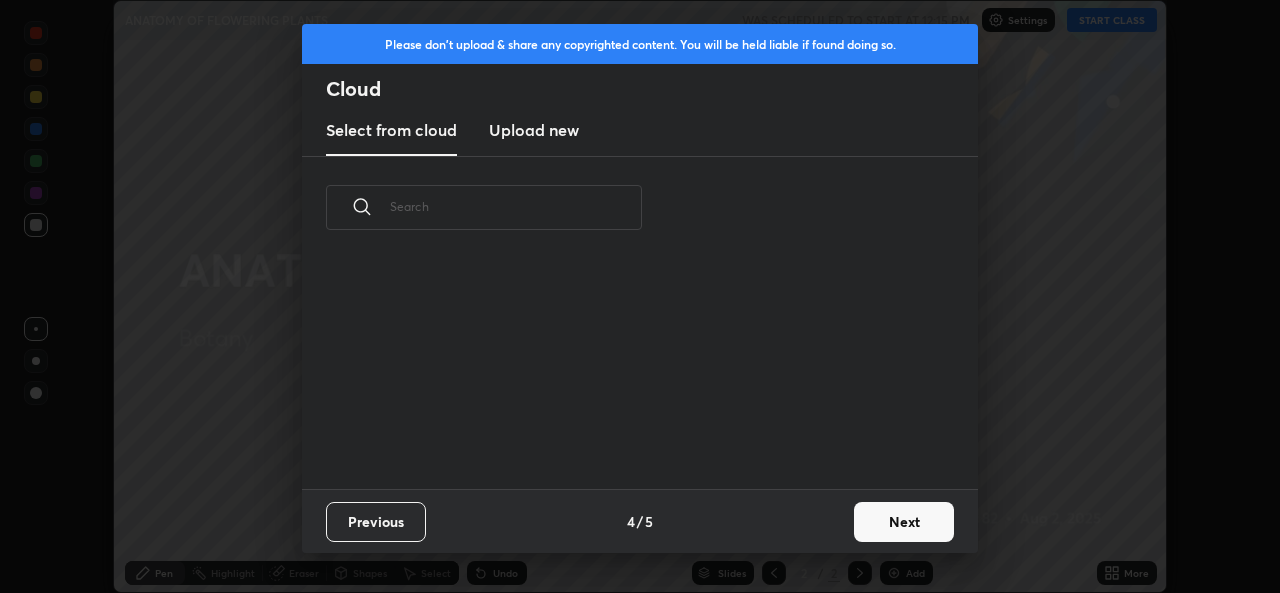 scroll, scrollTop: 7, scrollLeft: 11, axis: both 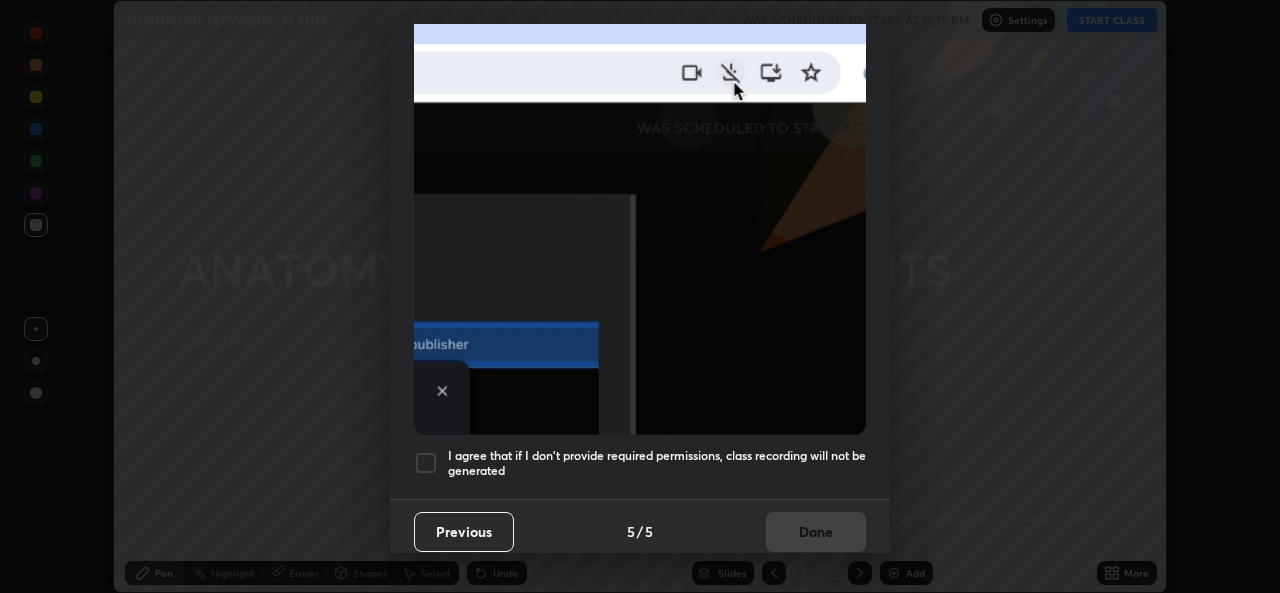 click on "I agree that if I don't provide required permissions, class recording will not be generated" at bounding box center (657, 463) 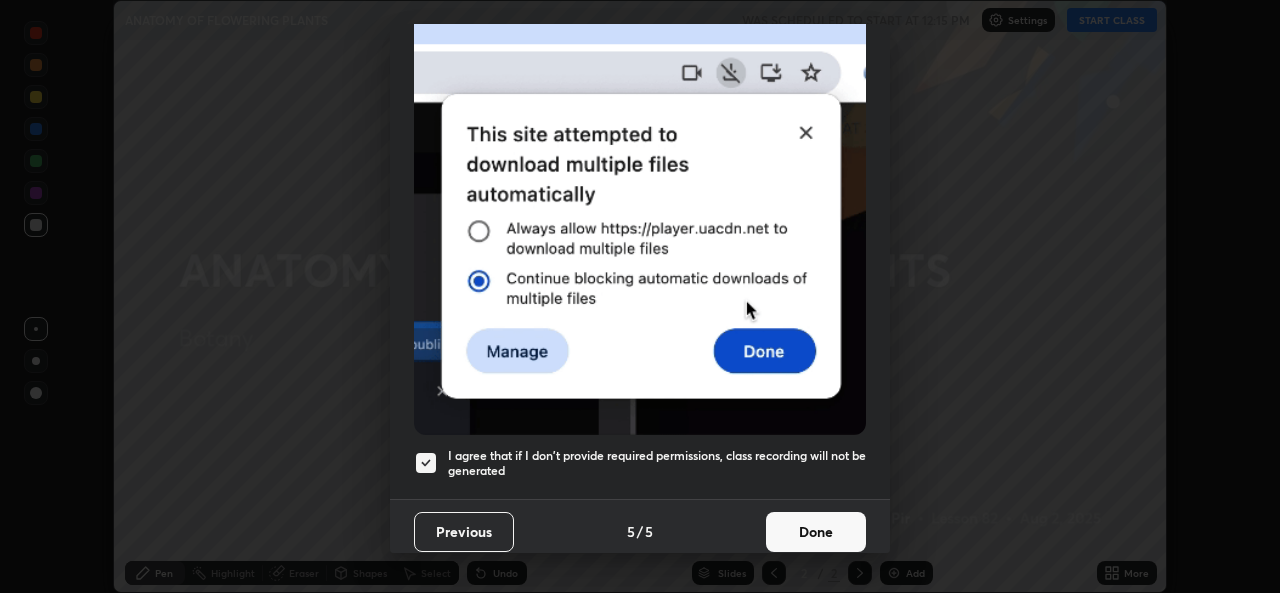 click on "Done" at bounding box center (816, 532) 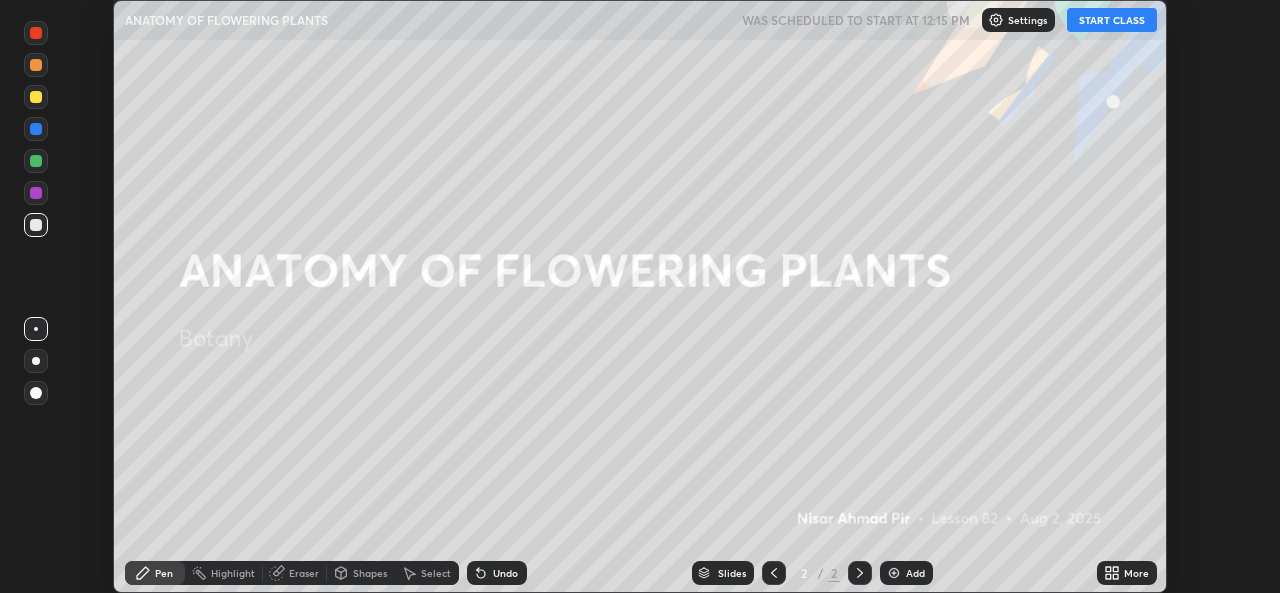 click on "START CLASS" at bounding box center [1112, 20] 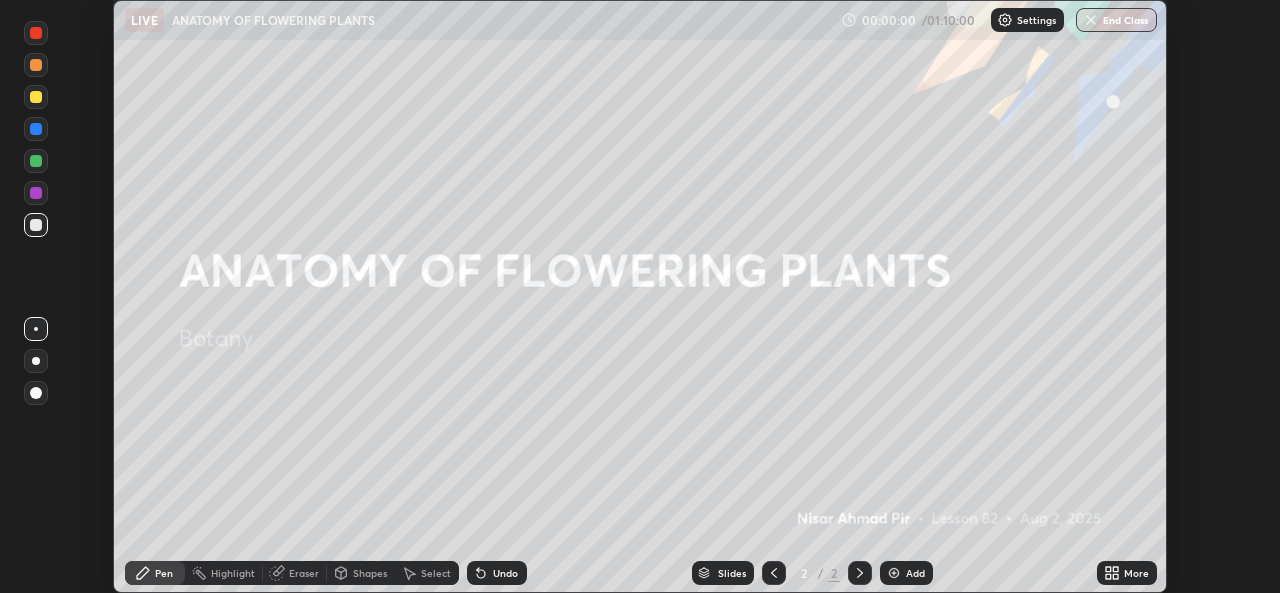 click 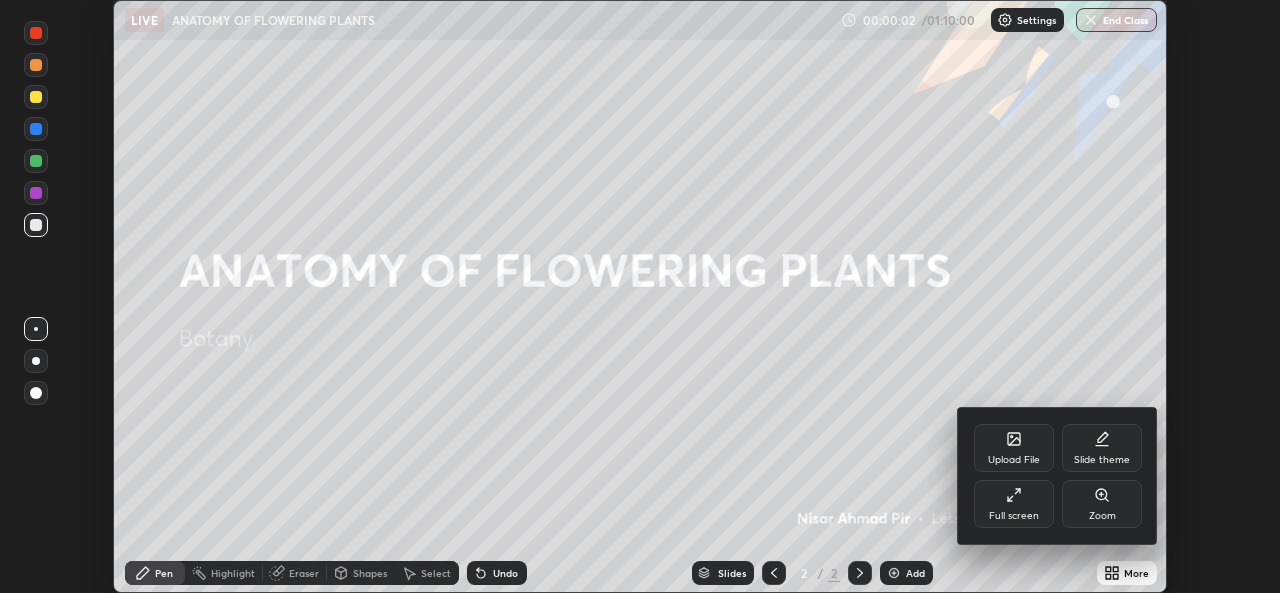 click 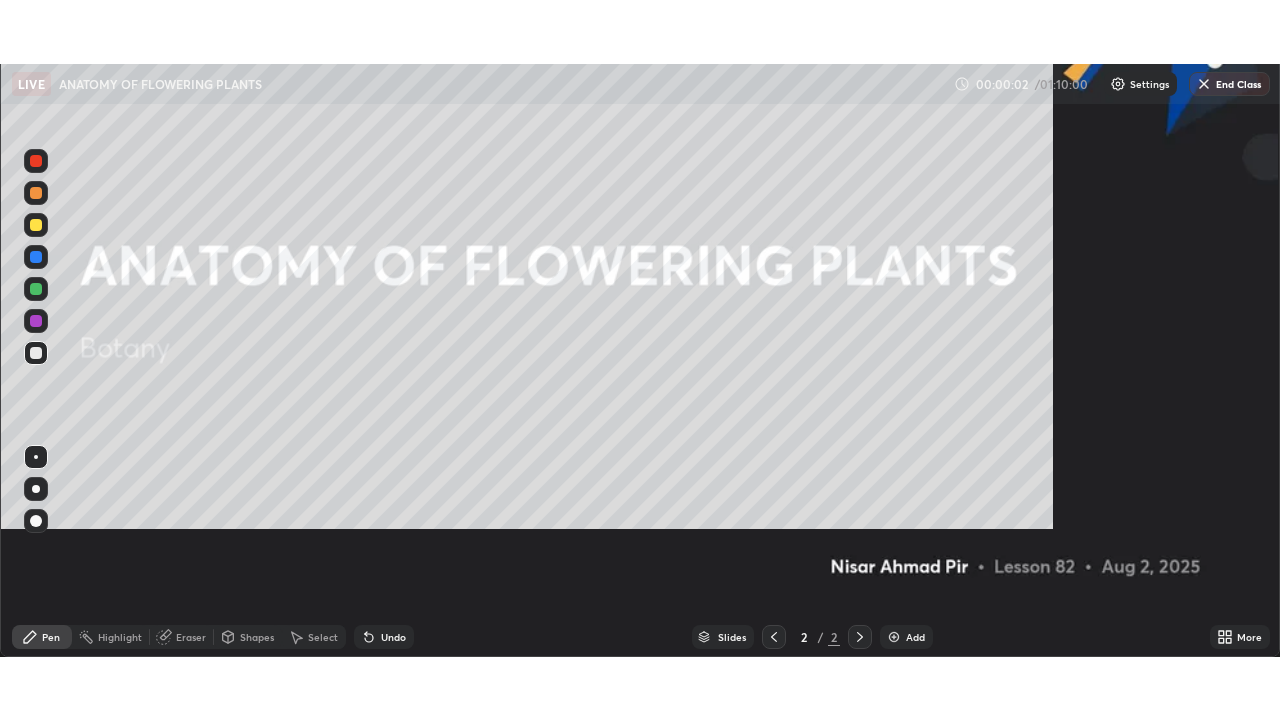 scroll, scrollTop: 99280, scrollLeft: 98720, axis: both 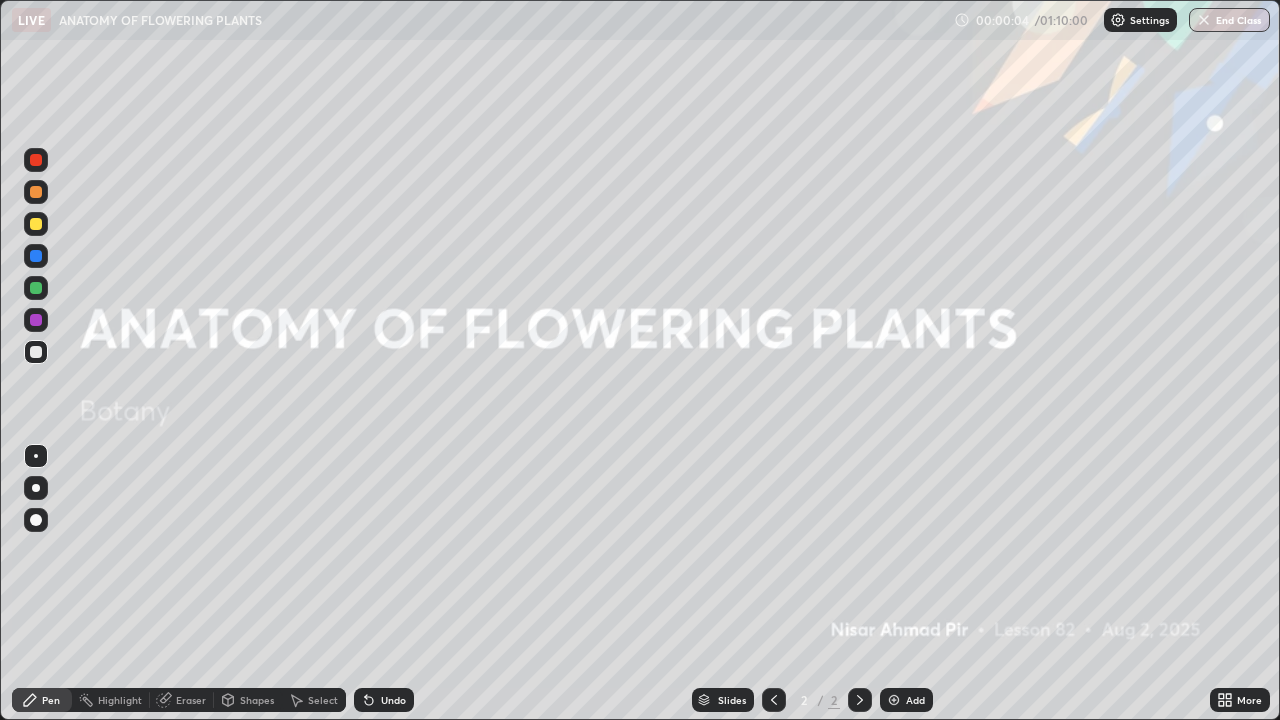 click on "Add" at bounding box center [915, 700] 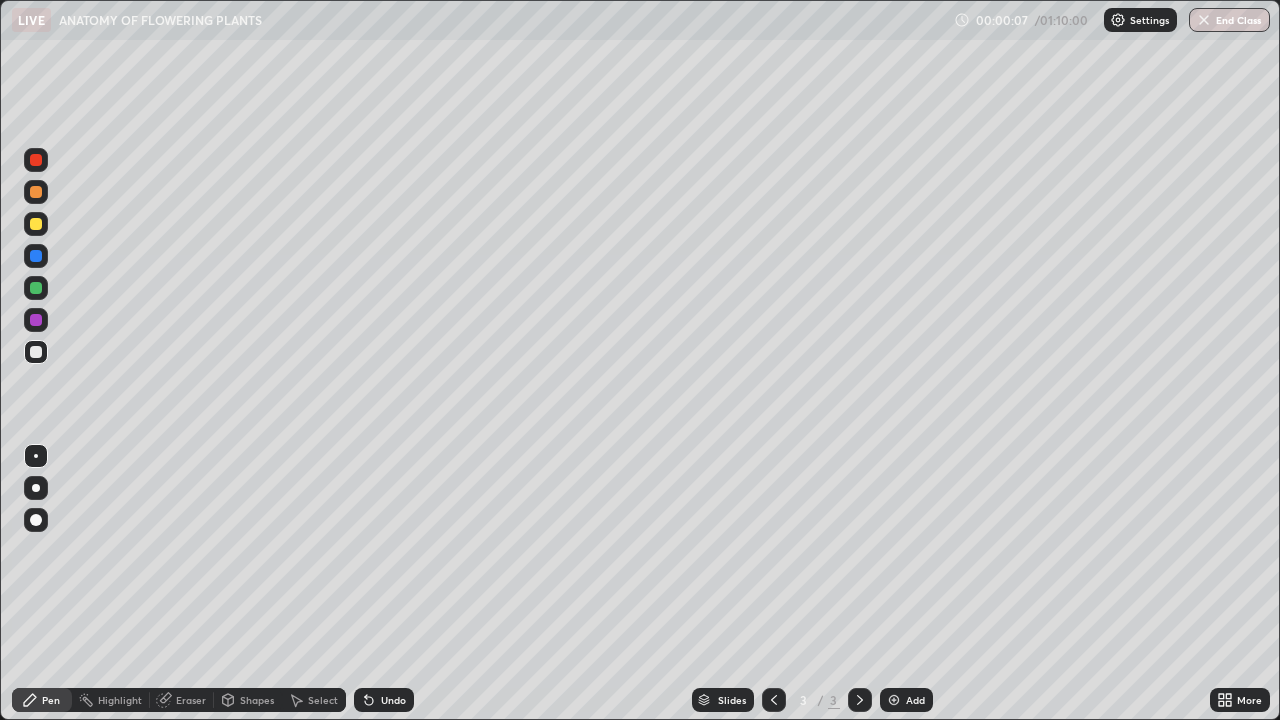 click at bounding box center (36, 488) 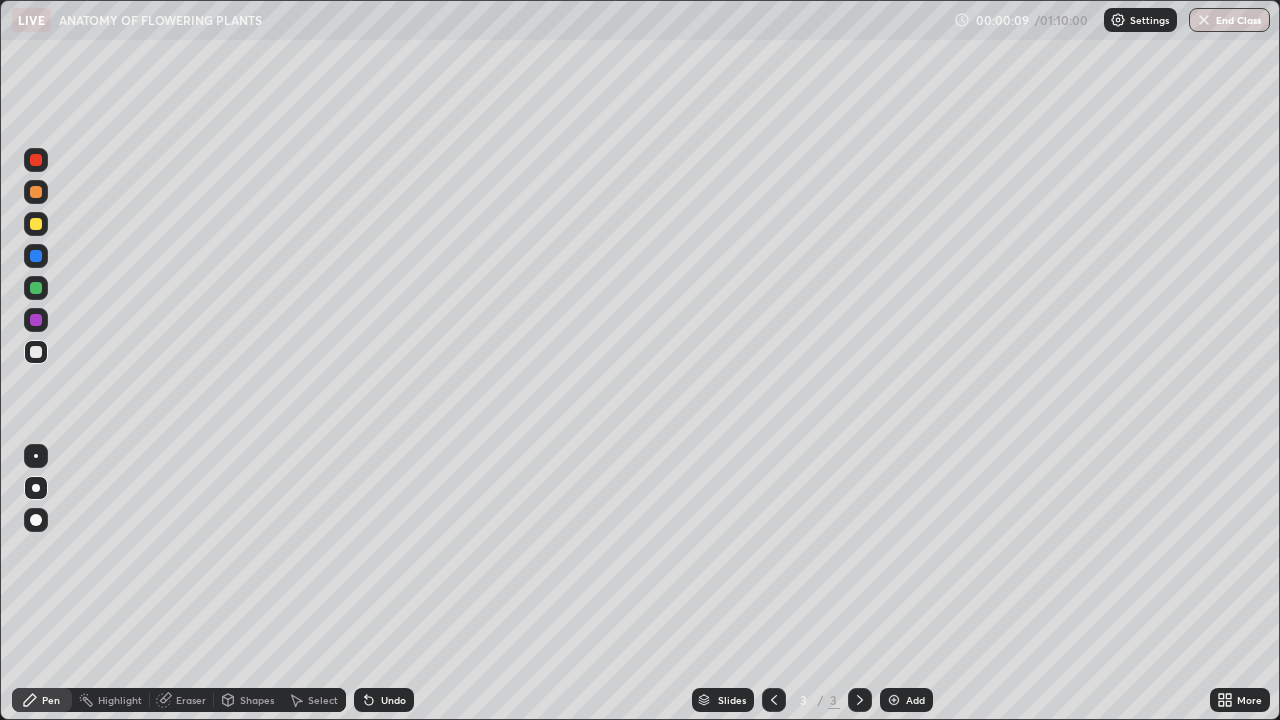 click at bounding box center [36, 352] 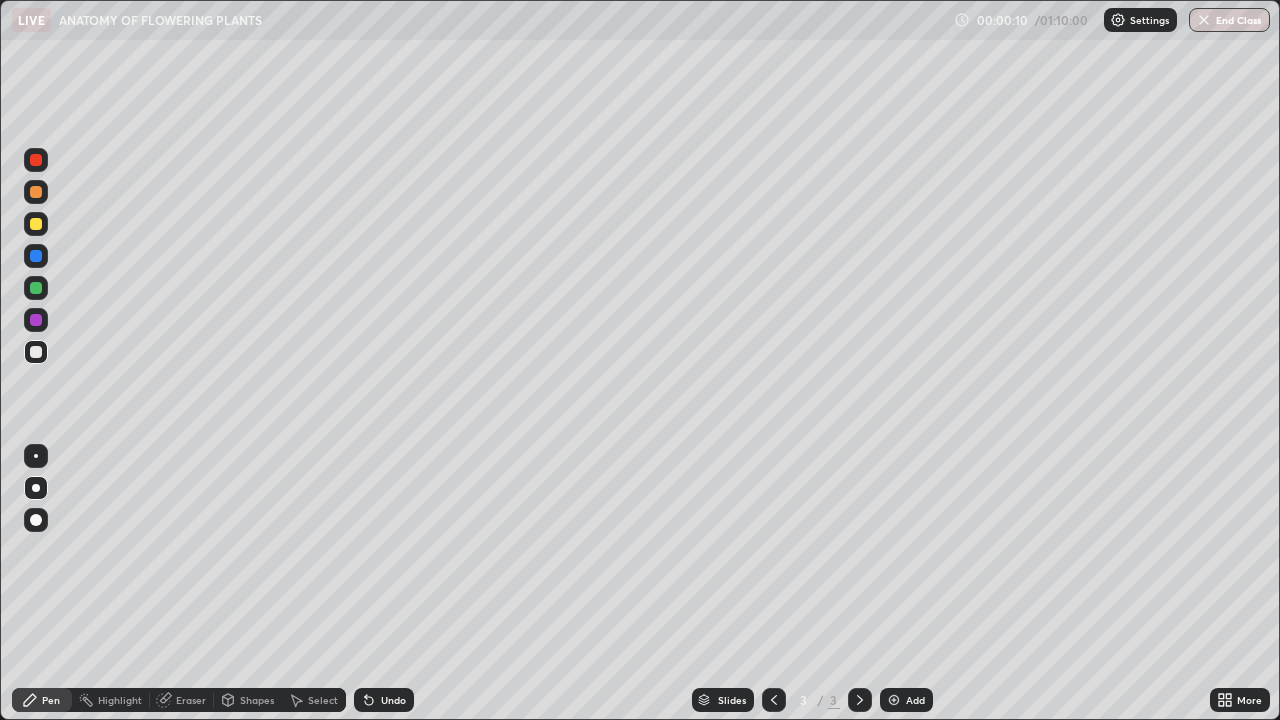 click at bounding box center (36, 352) 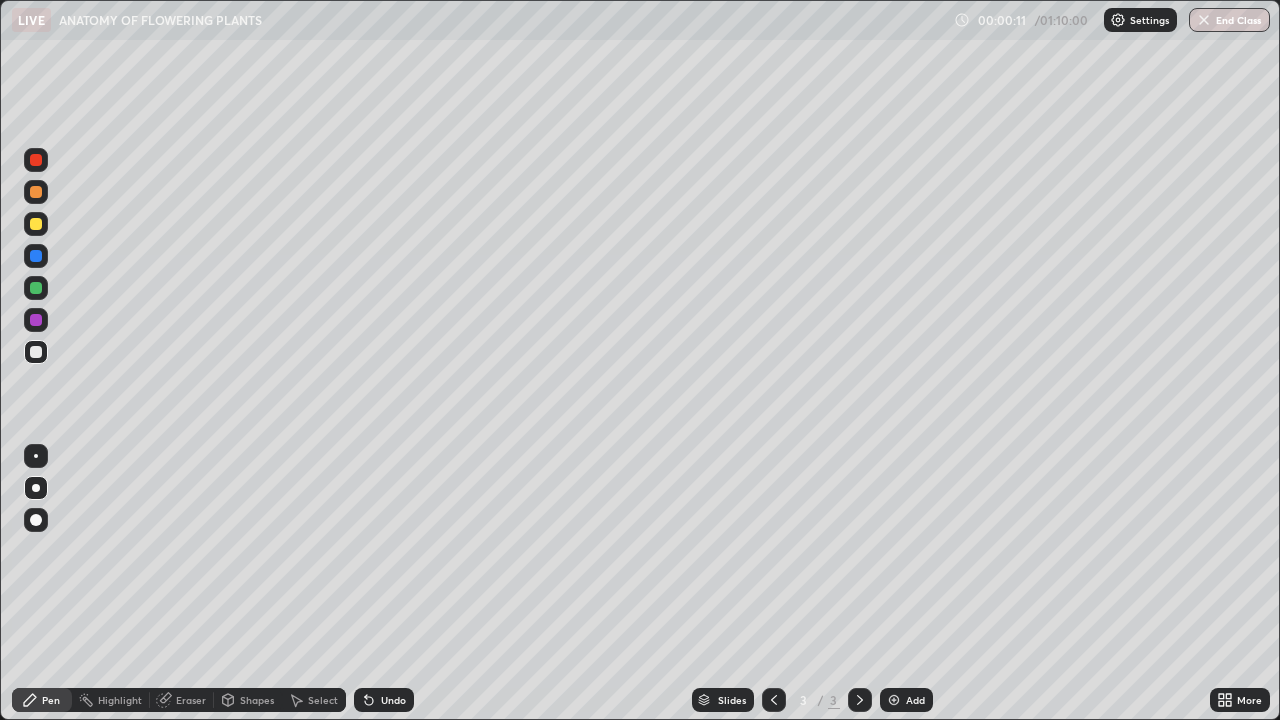 click at bounding box center (36, 352) 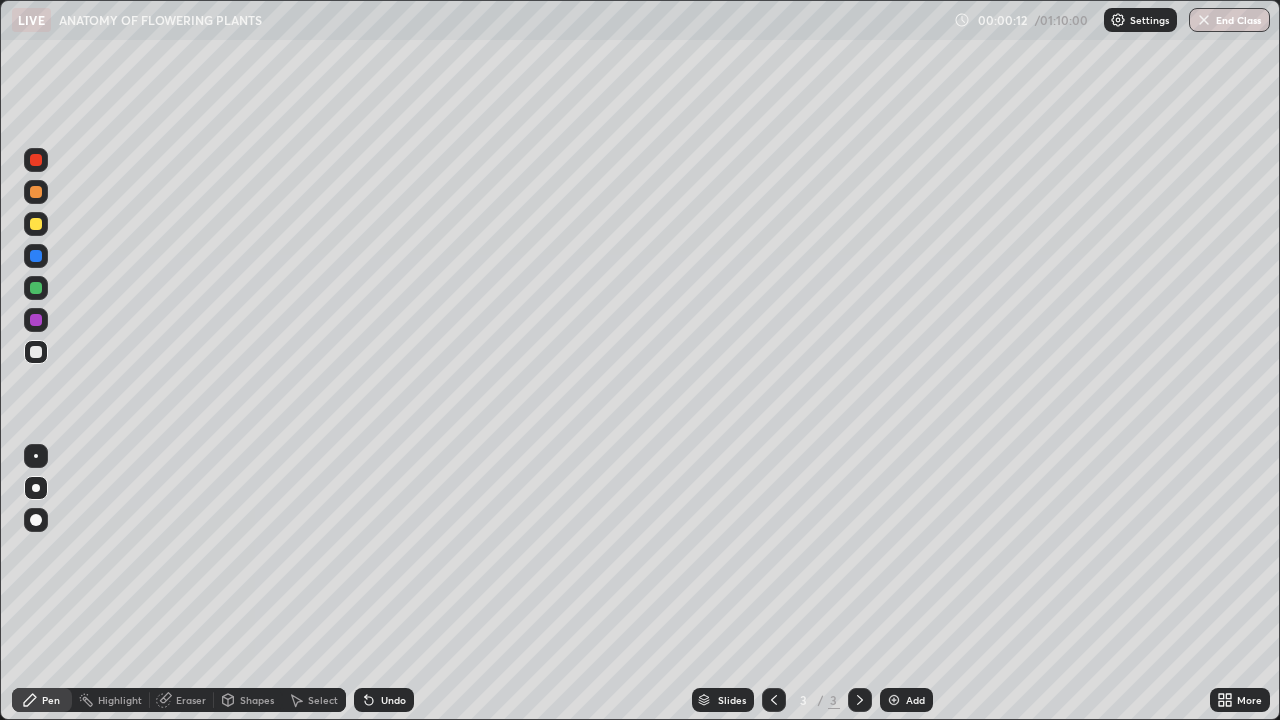 click at bounding box center [36, 488] 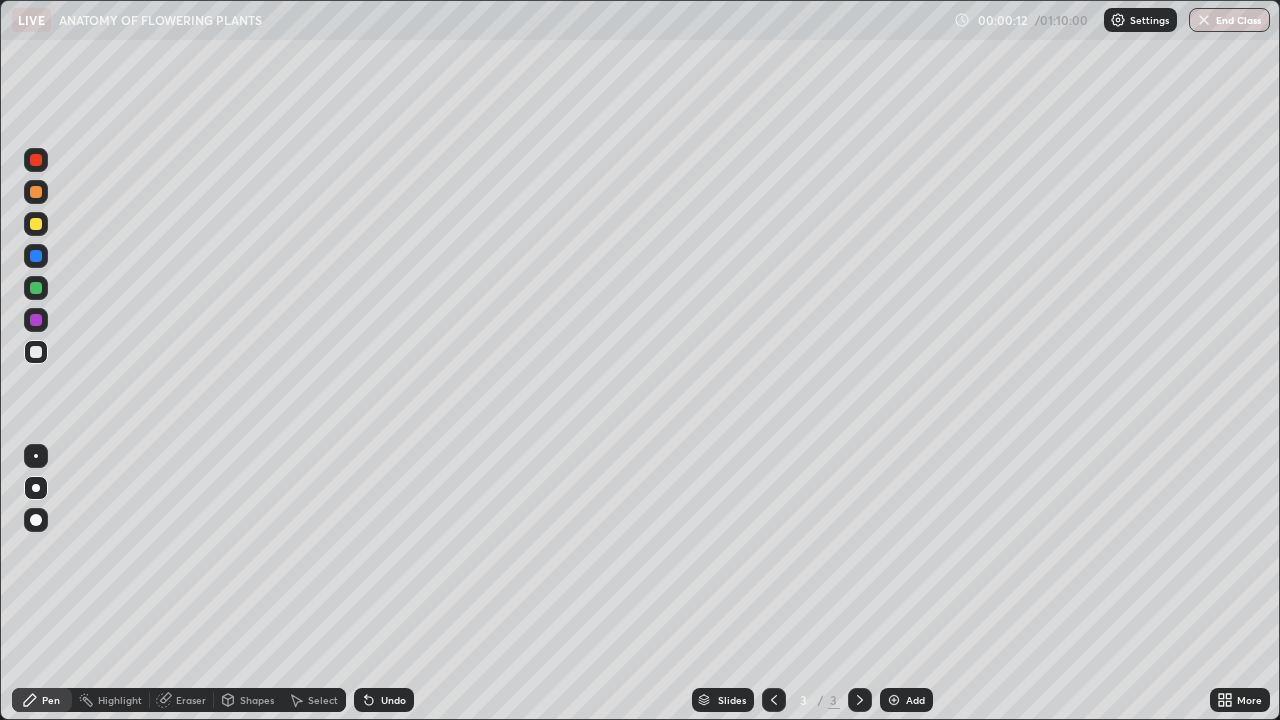 click at bounding box center (36, 352) 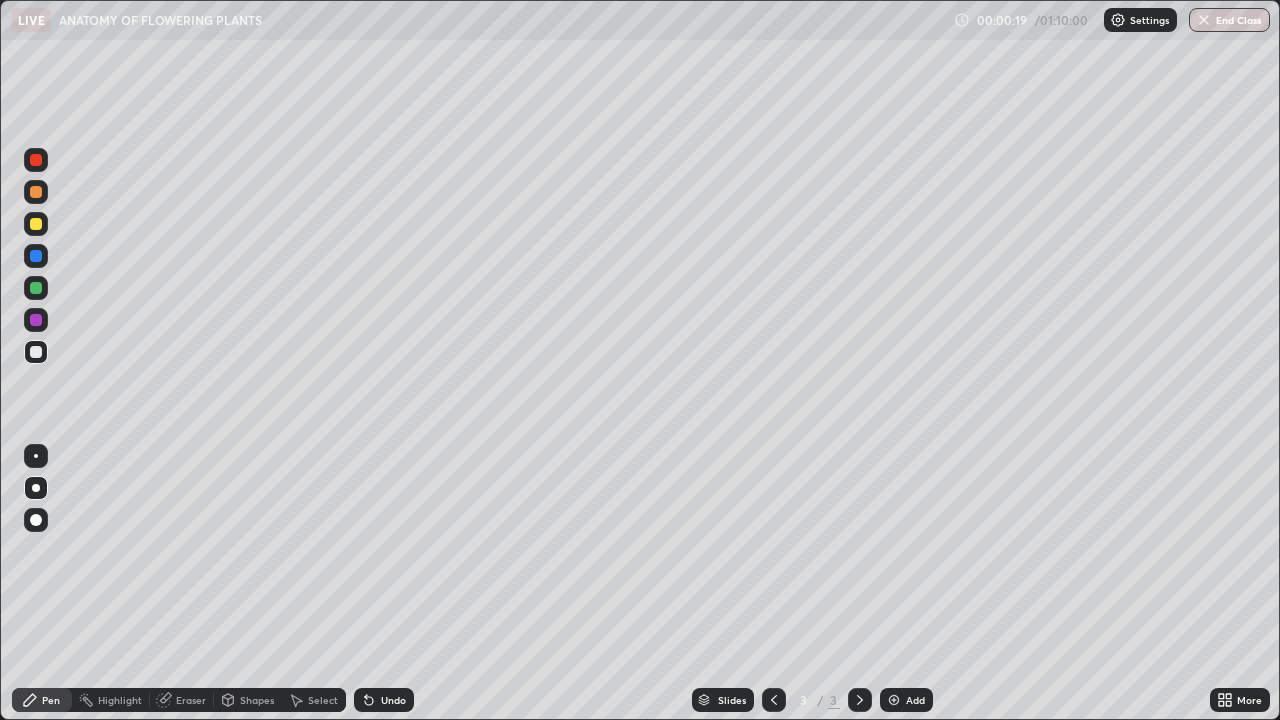 click on "Undo" at bounding box center (393, 700) 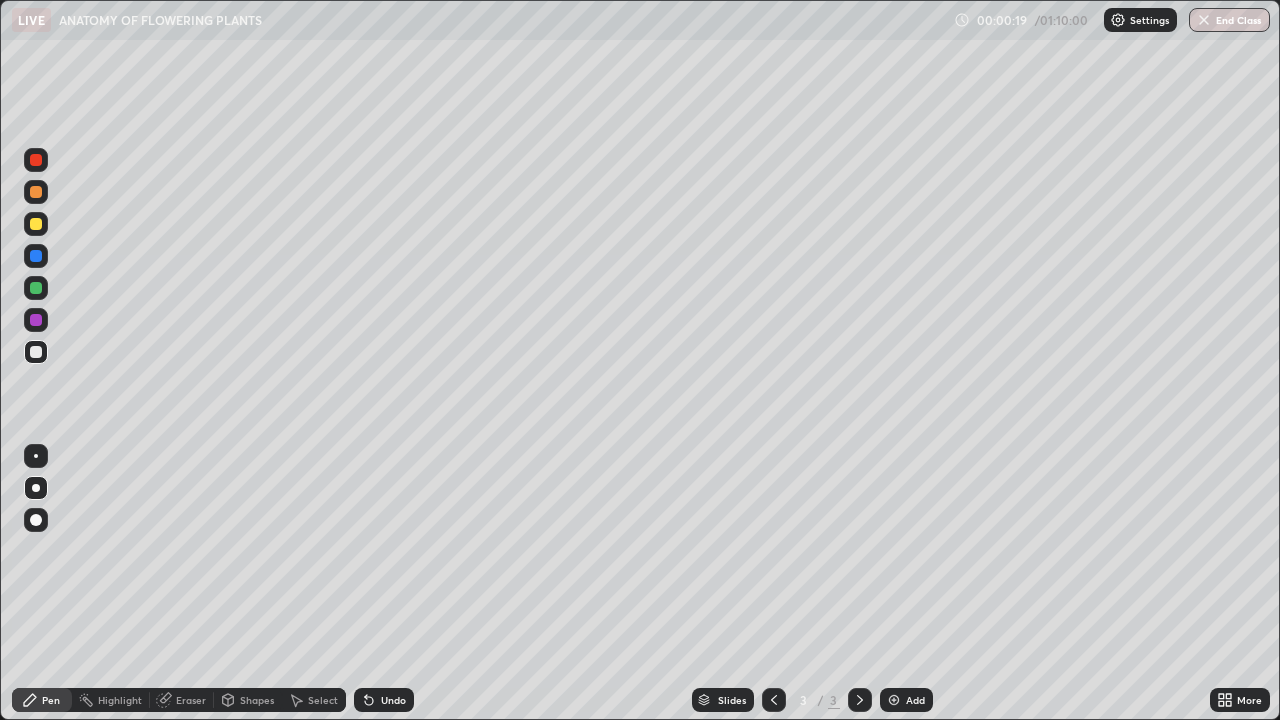 click on "Undo" at bounding box center (384, 700) 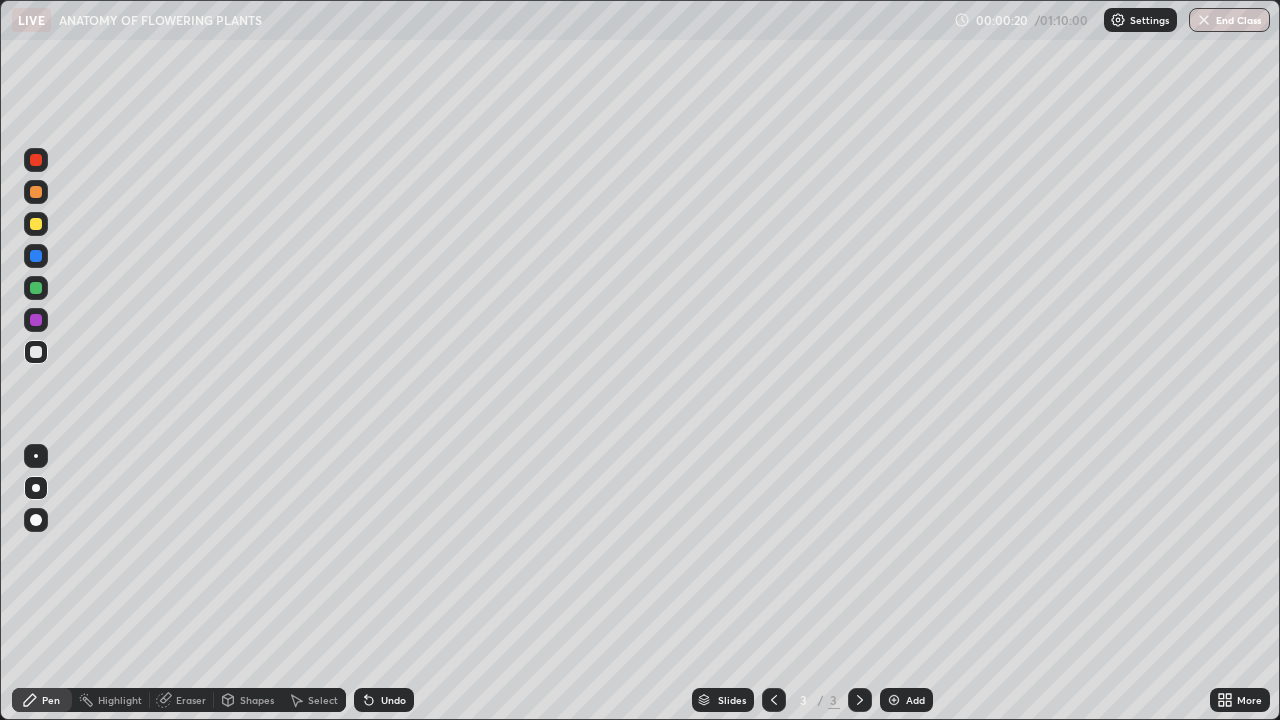 click 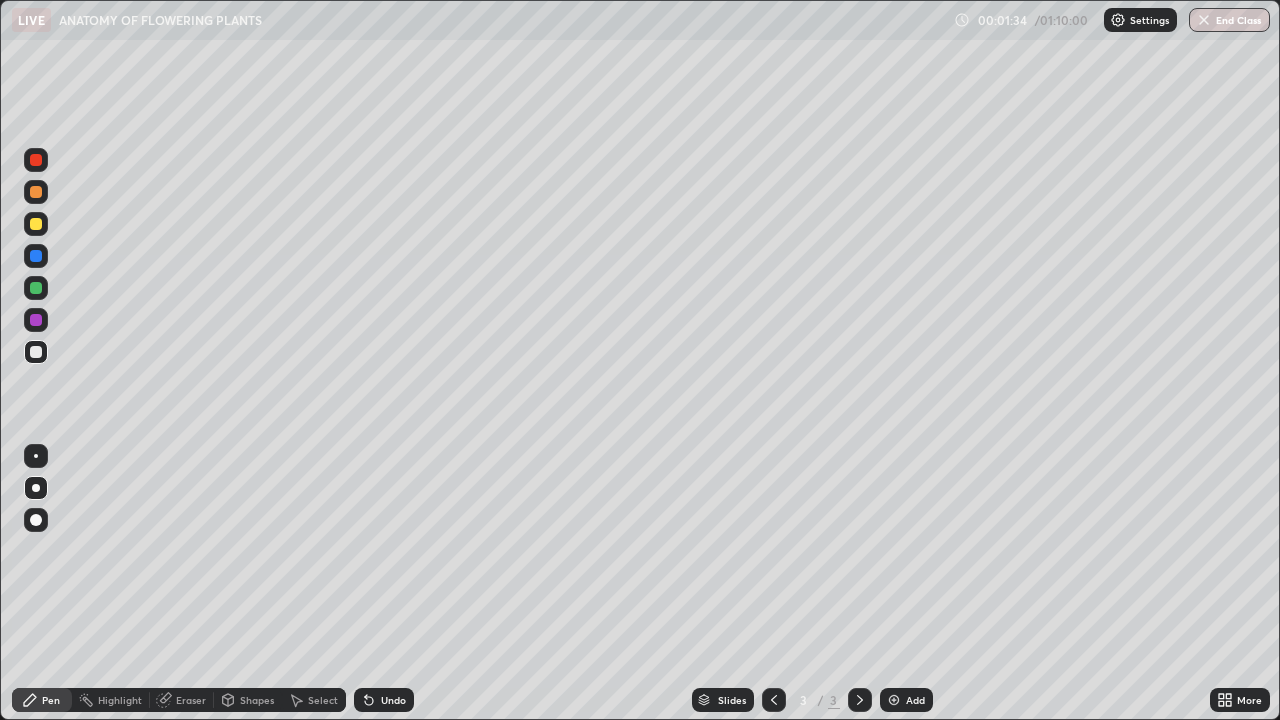 click at bounding box center [36, 288] 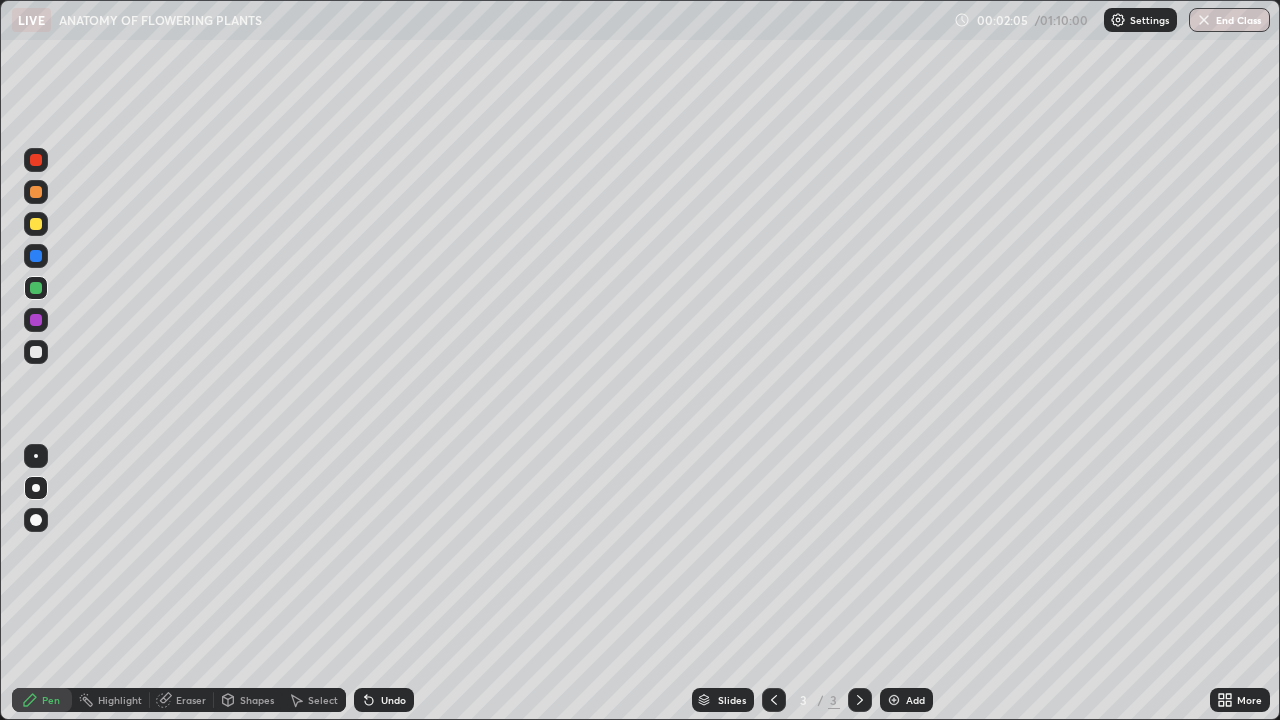 click at bounding box center [36, 224] 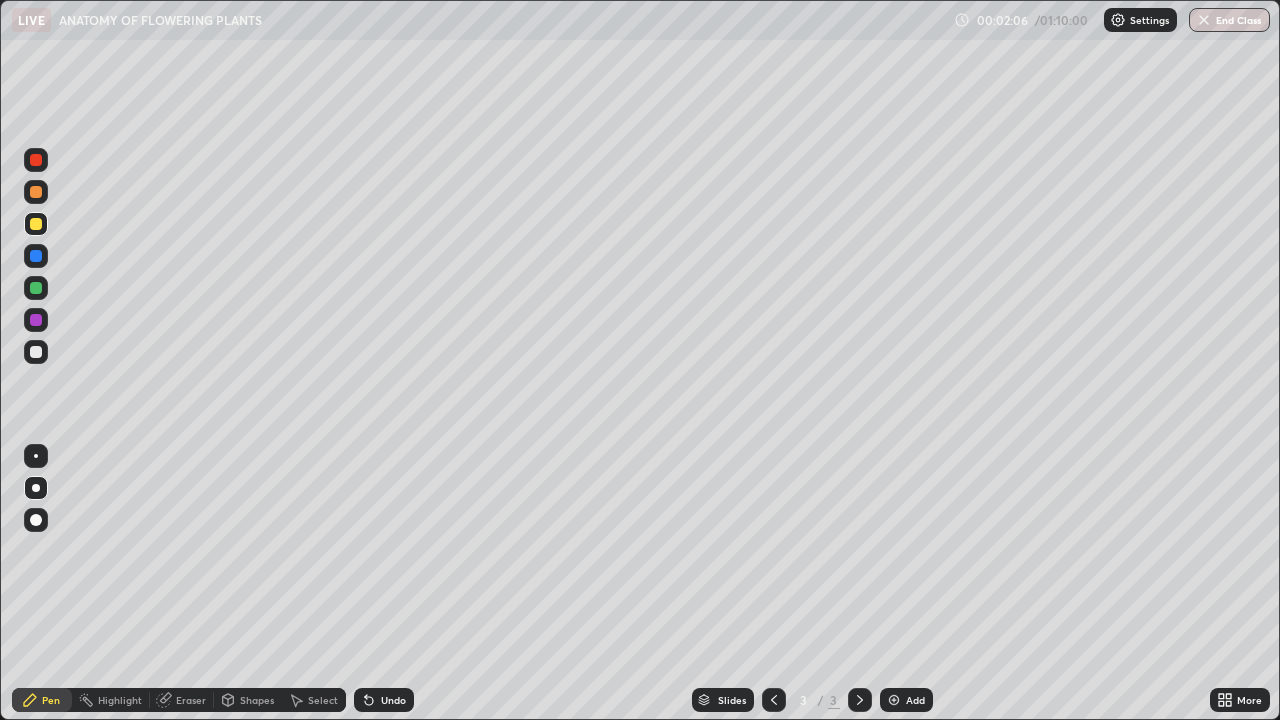 click at bounding box center [36, 288] 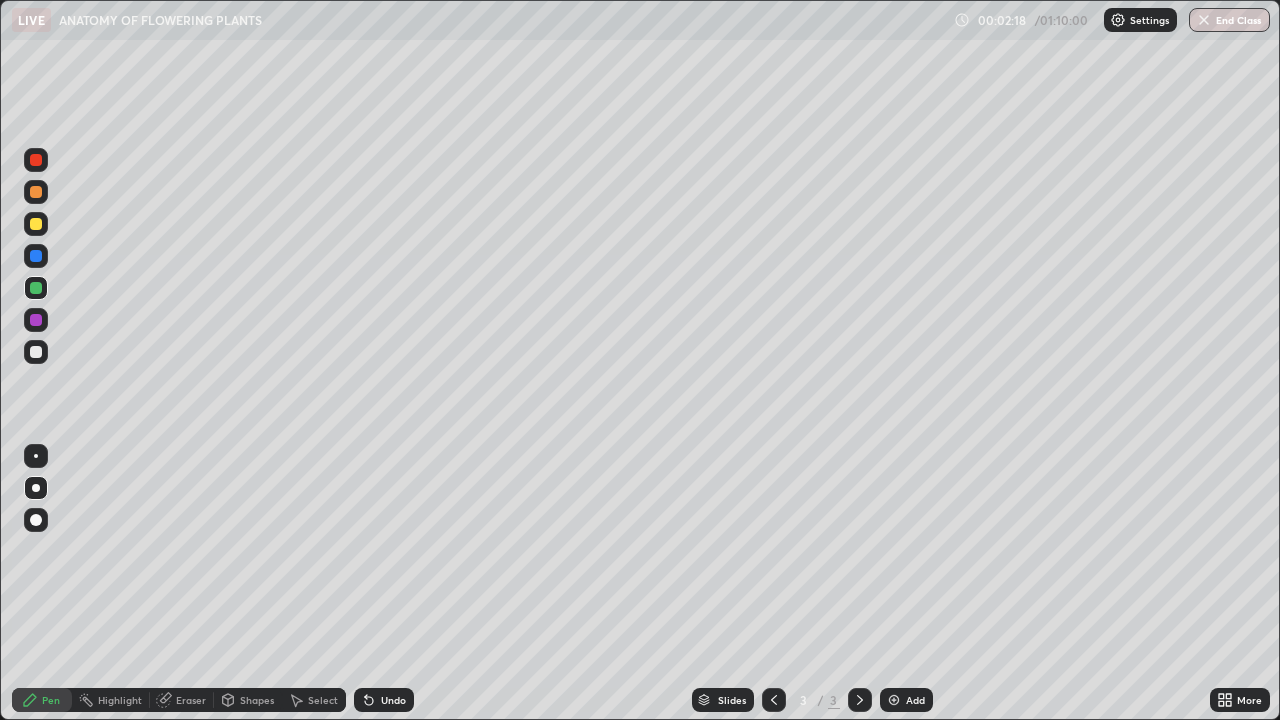 click at bounding box center [36, 352] 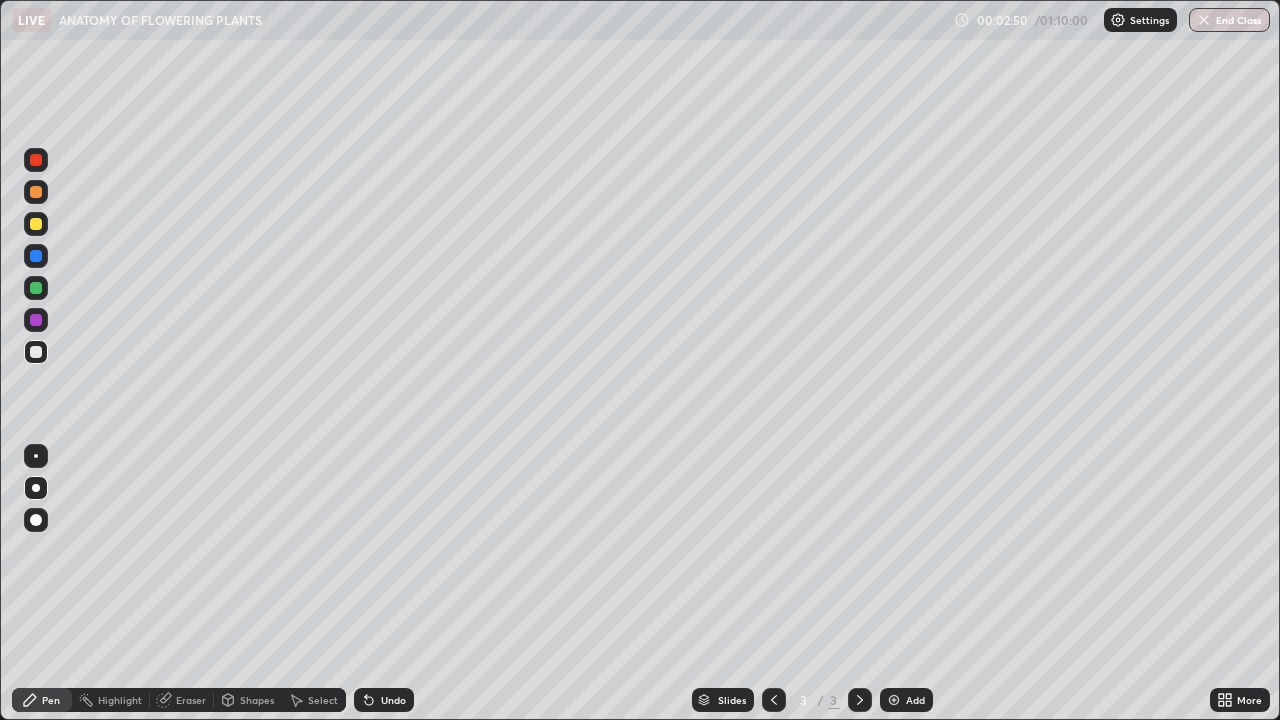 click at bounding box center [36, 224] 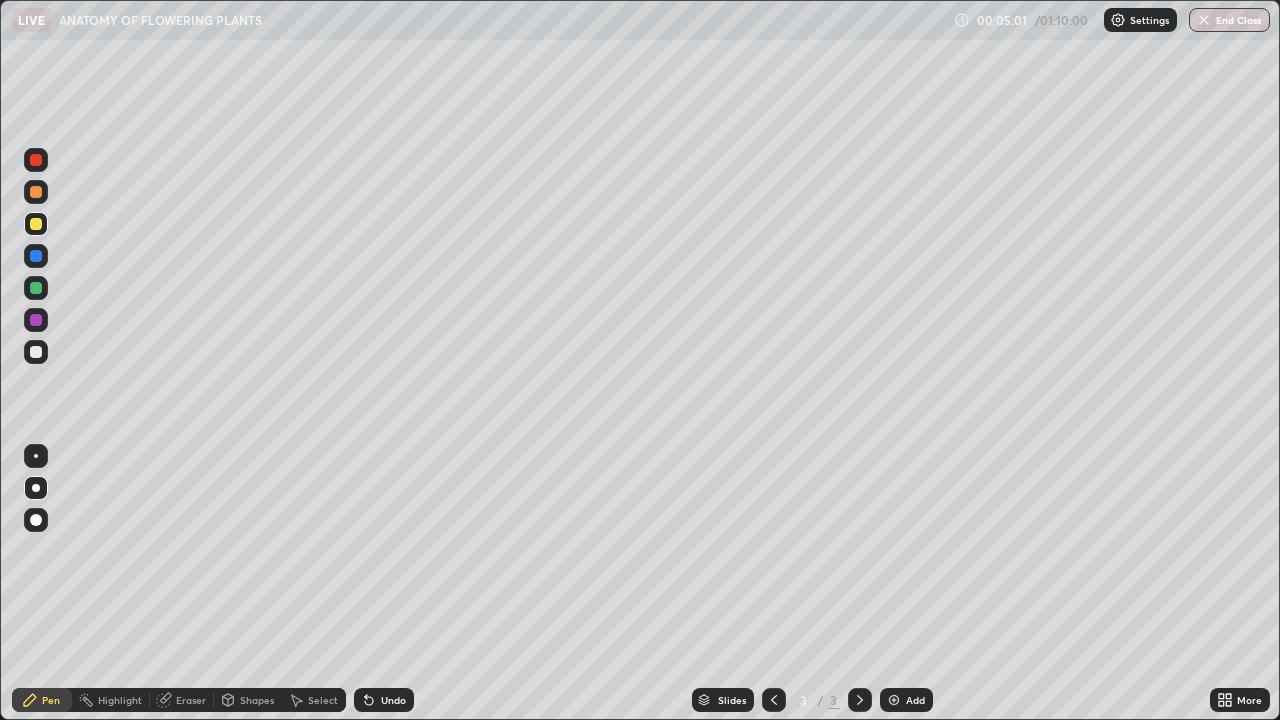 click 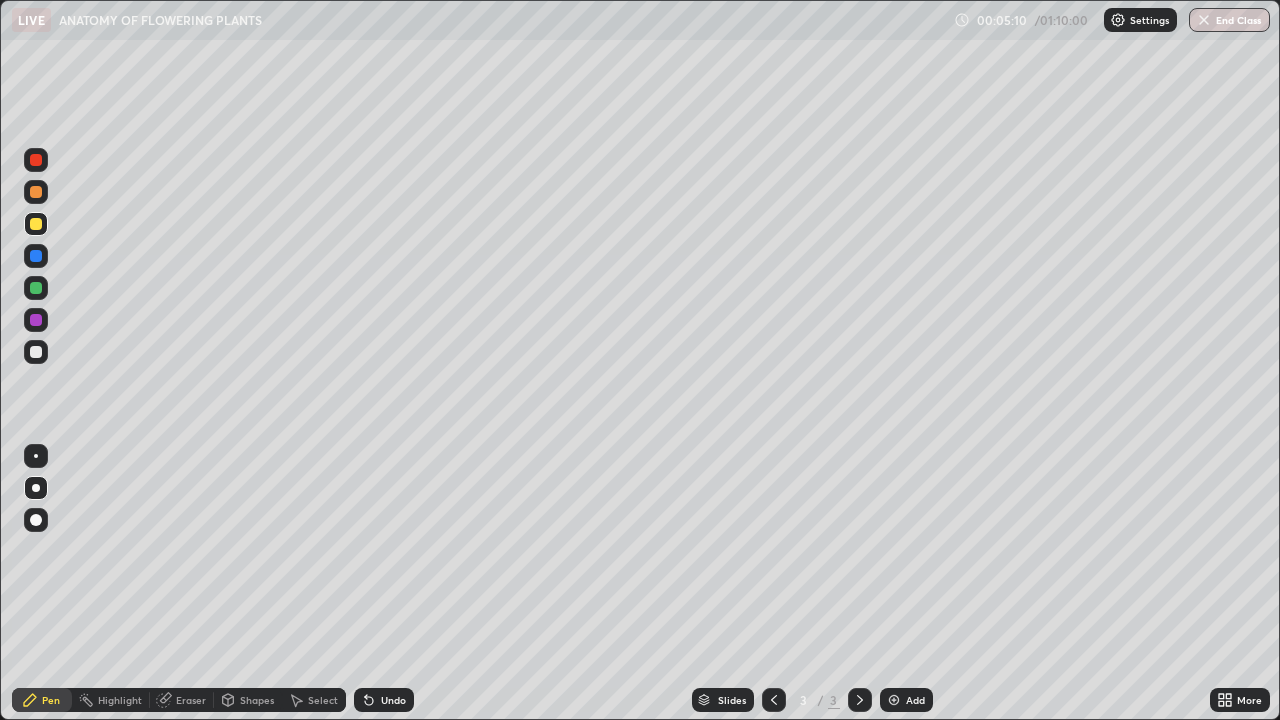 click at bounding box center [36, 520] 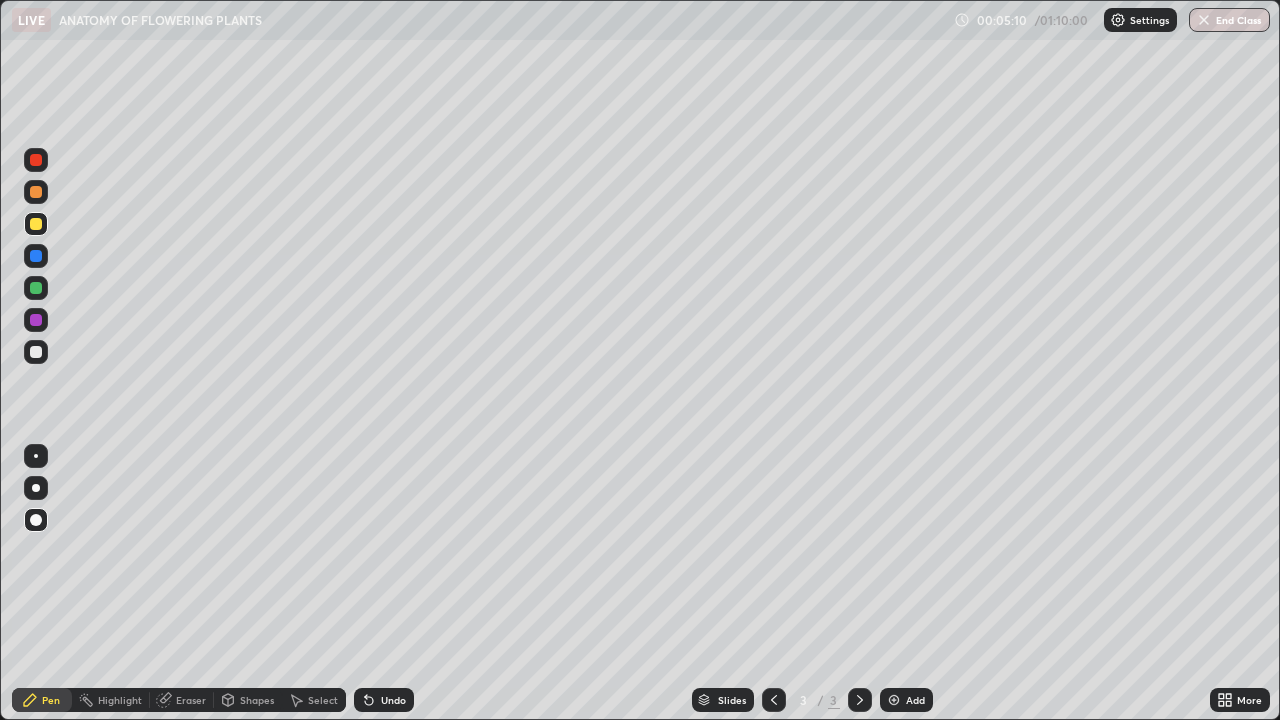 click at bounding box center (36, 288) 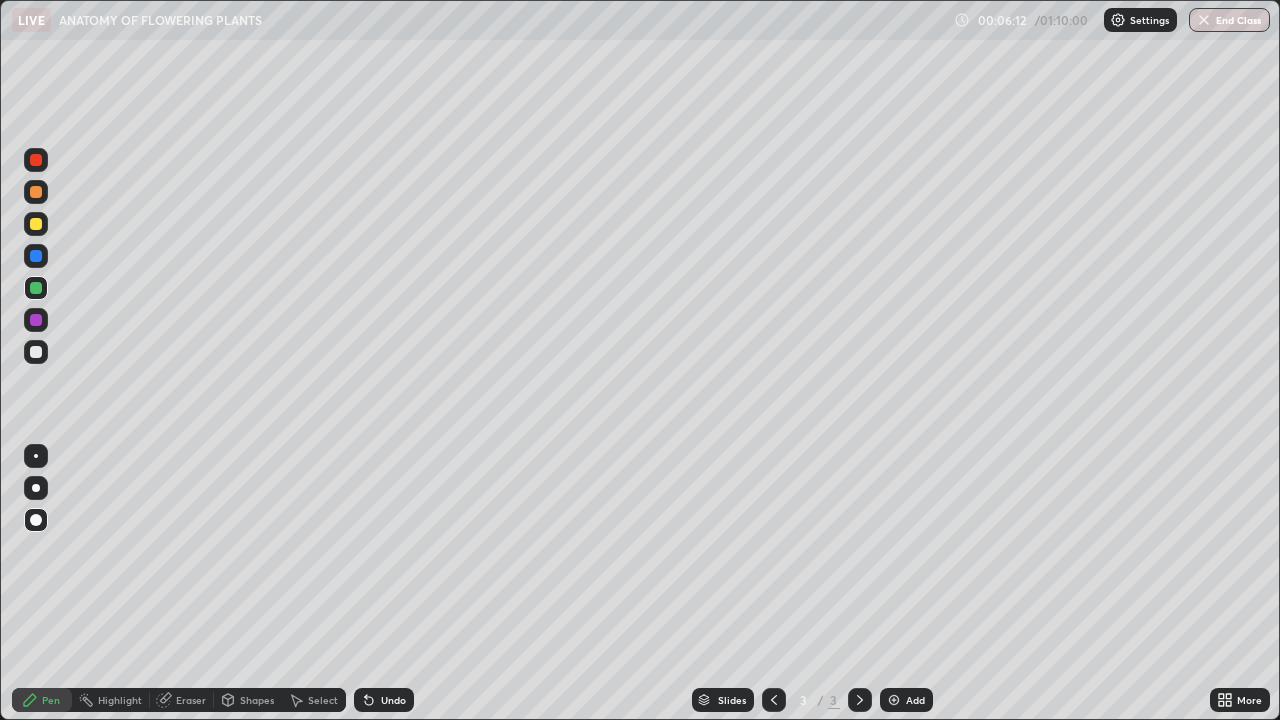 click at bounding box center [36, 352] 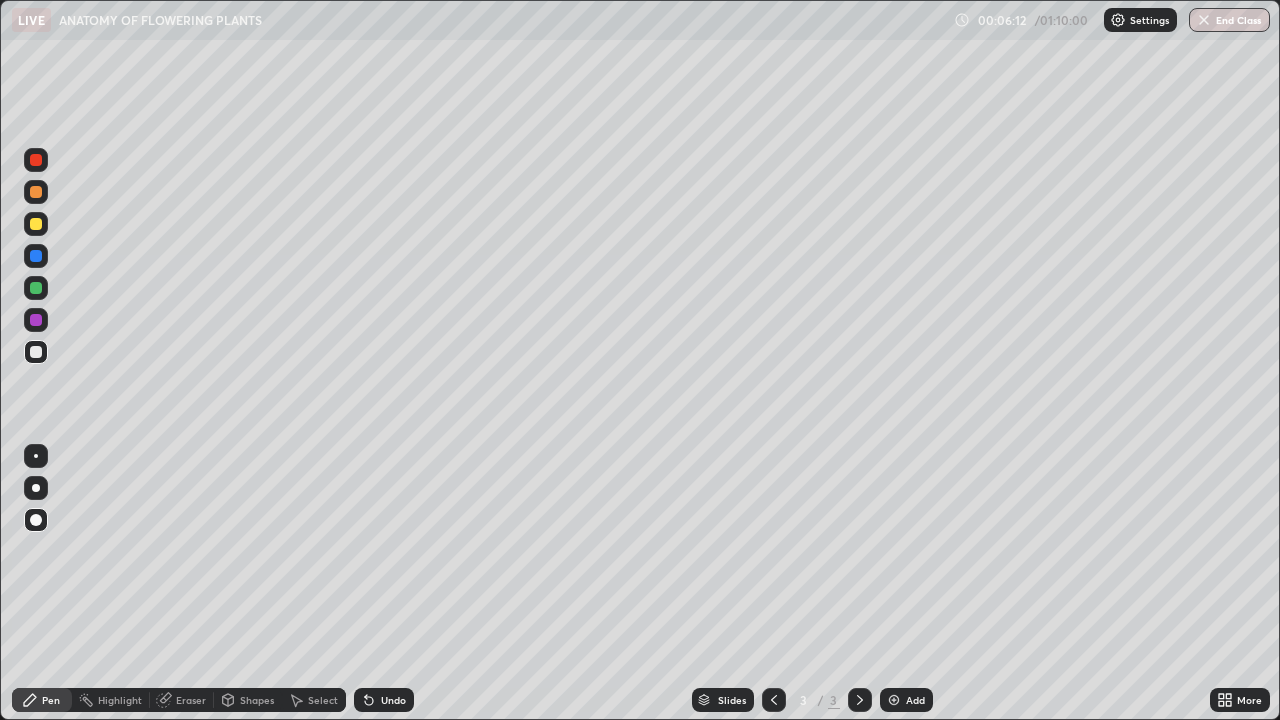 click at bounding box center (36, 488) 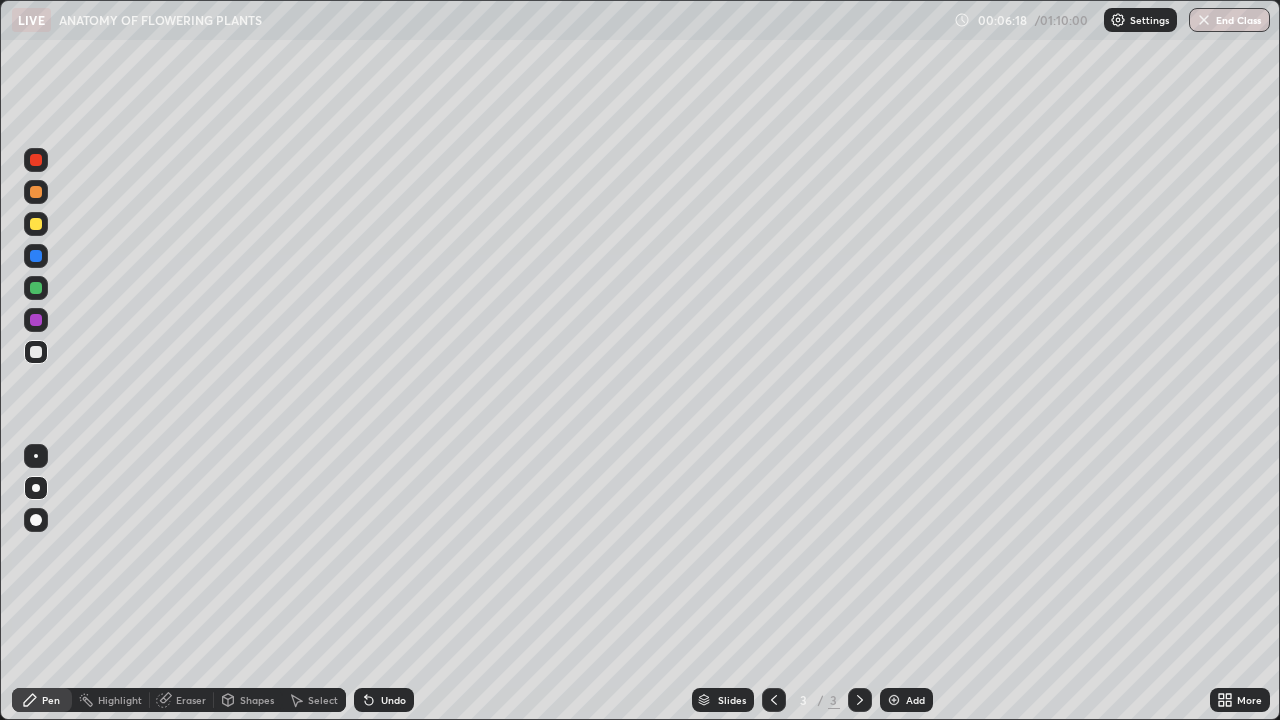 click at bounding box center (36, 288) 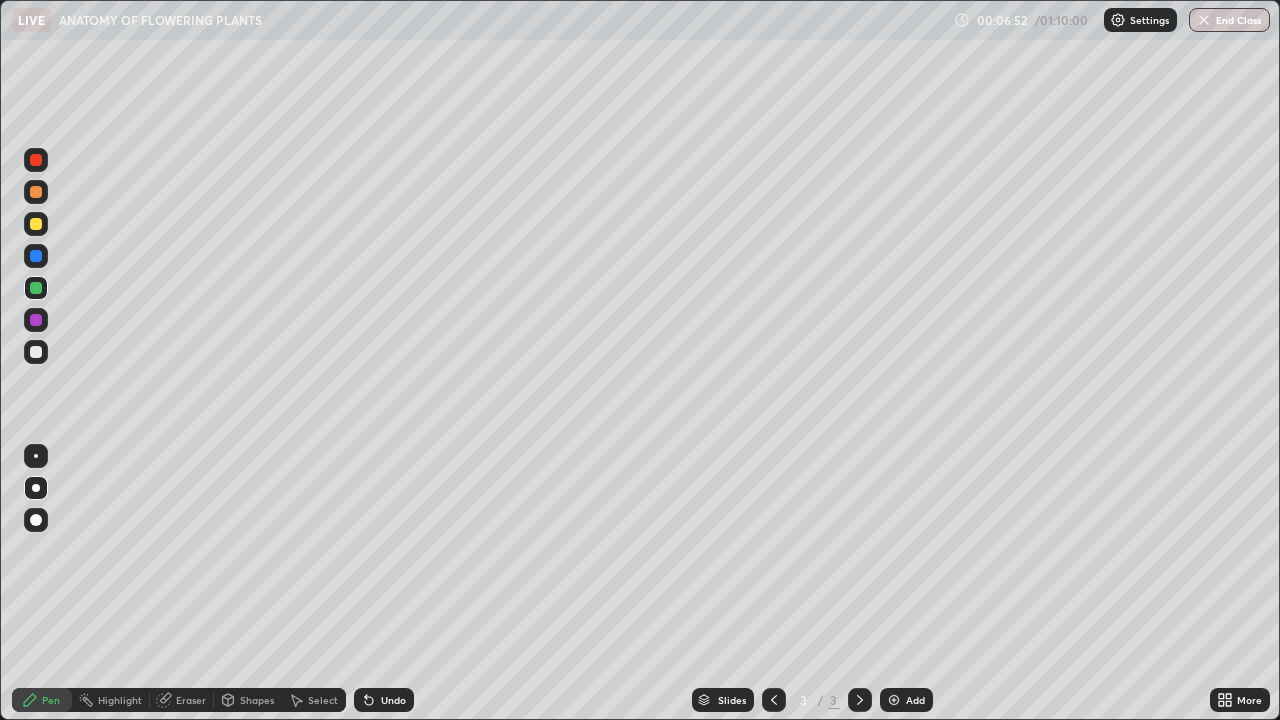 click at bounding box center [36, 224] 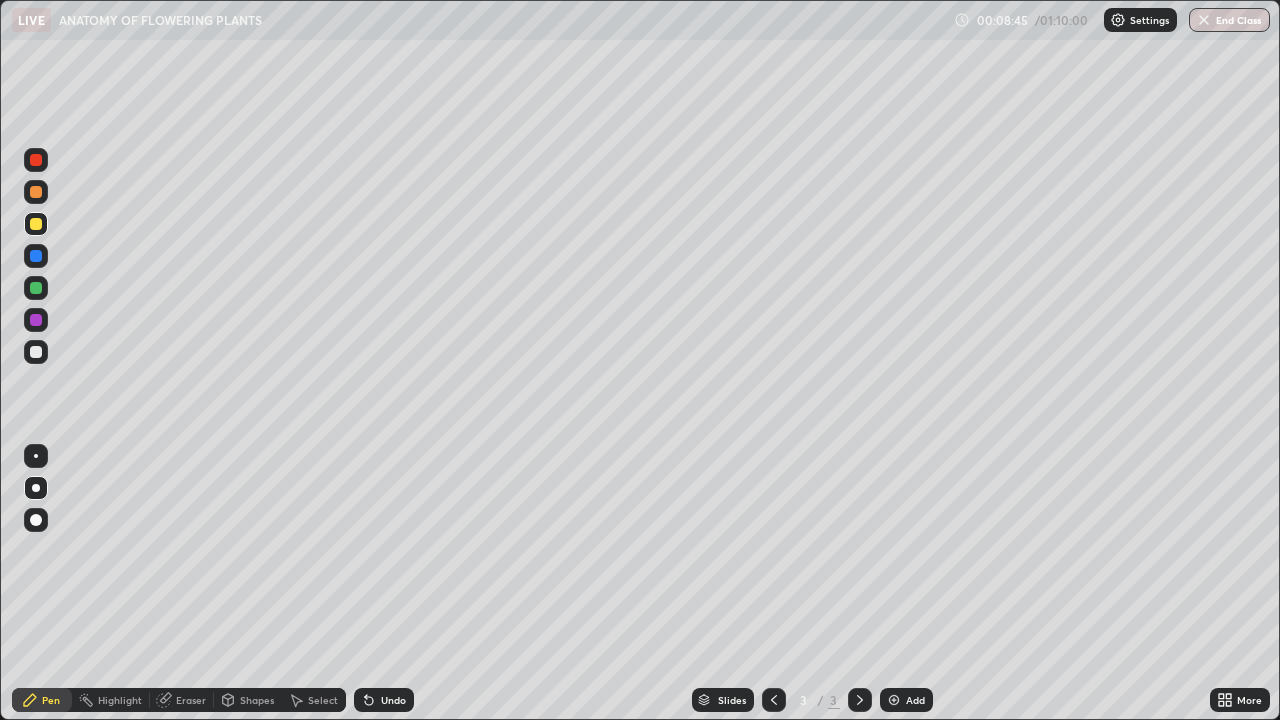 click at bounding box center [894, 700] 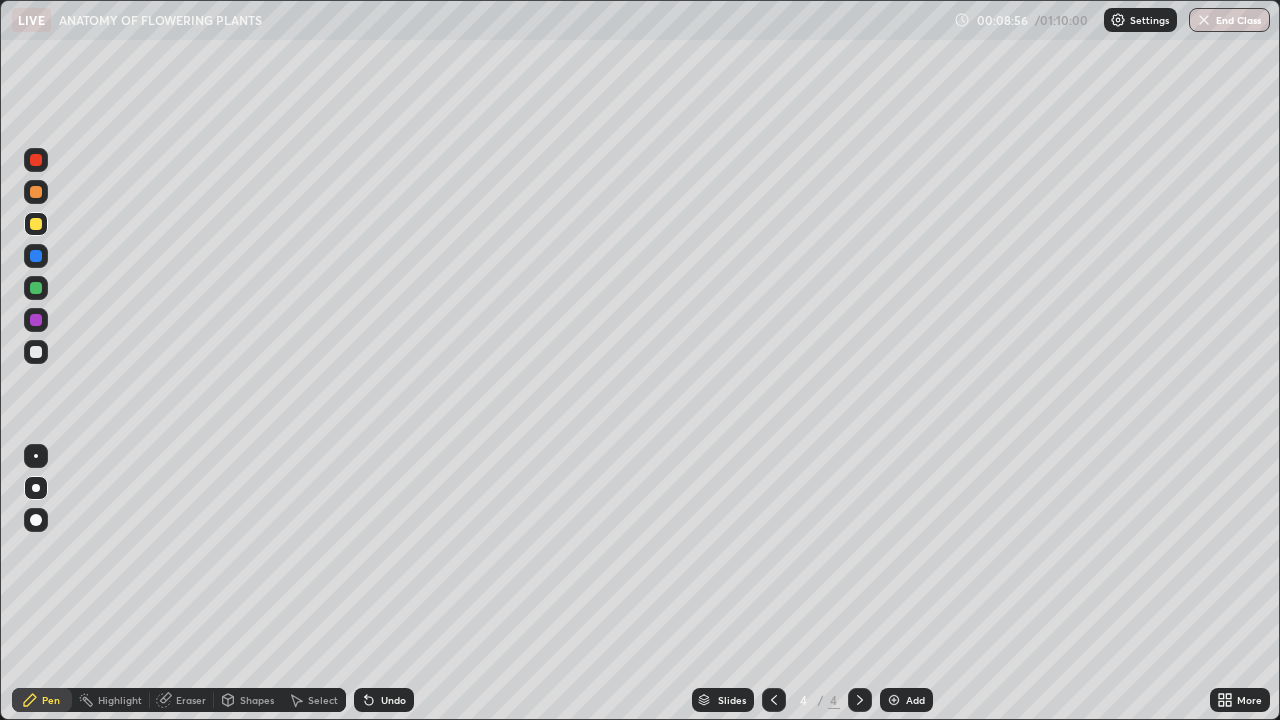 click at bounding box center [36, 352] 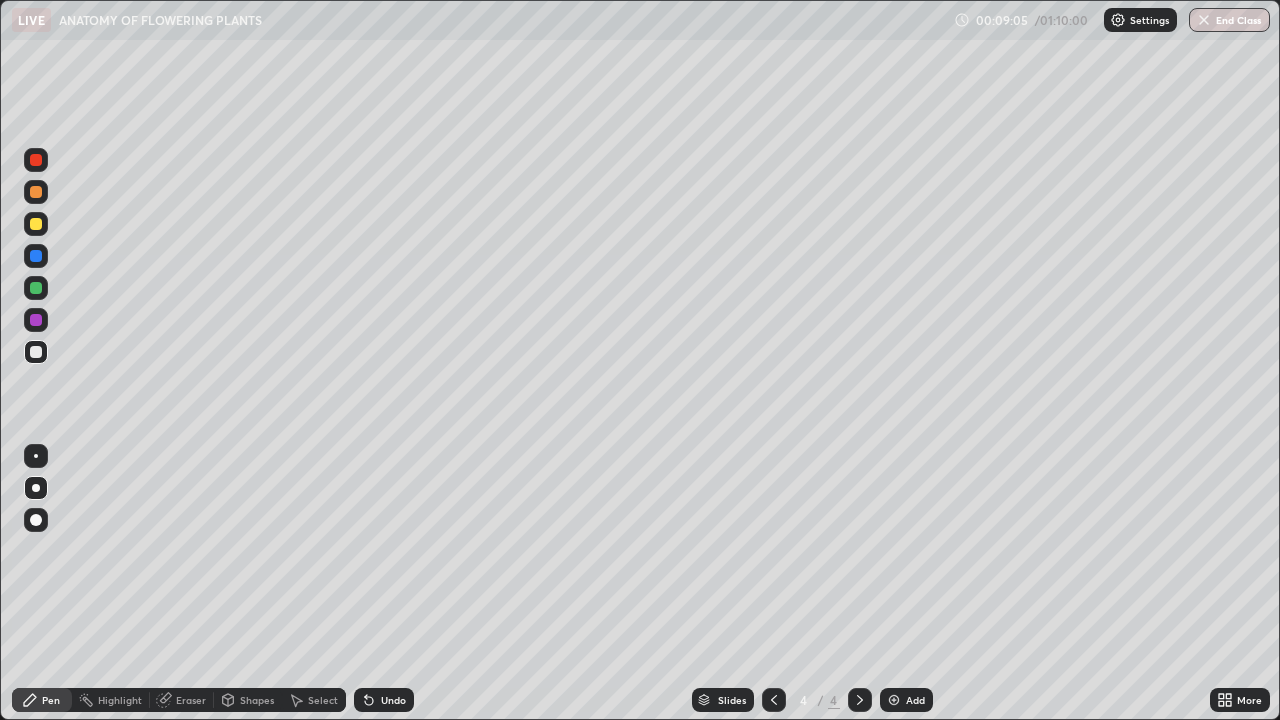 click on "Undo" at bounding box center [393, 700] 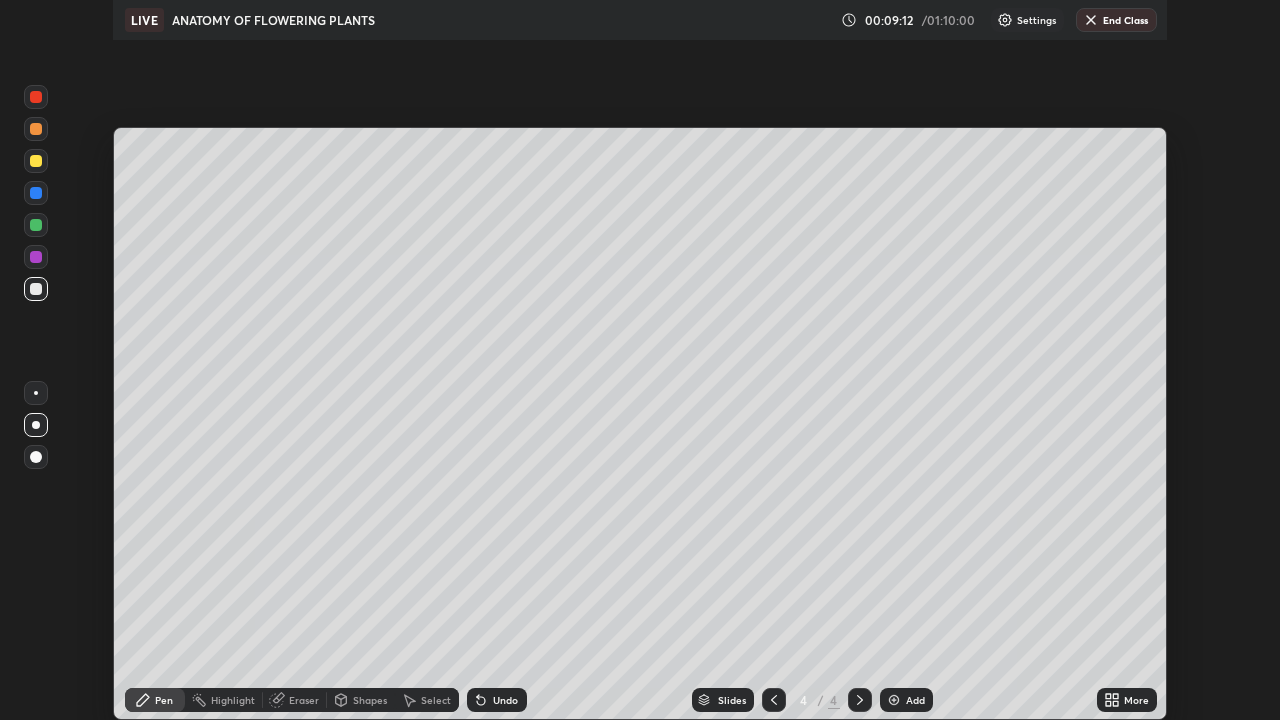 click on "LIVE ANATOMY OF FLOWERING PLANTS" at bounding box center [479, 20] 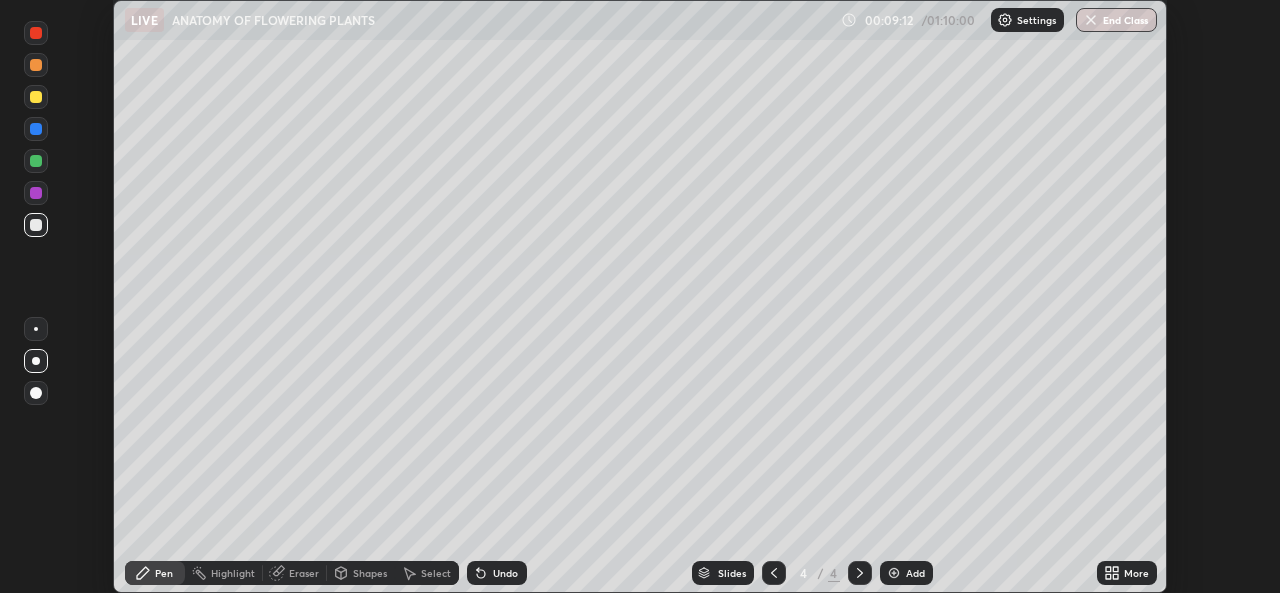 scroll, scrollTop: 593, scrollLeft: 1280, axis: both 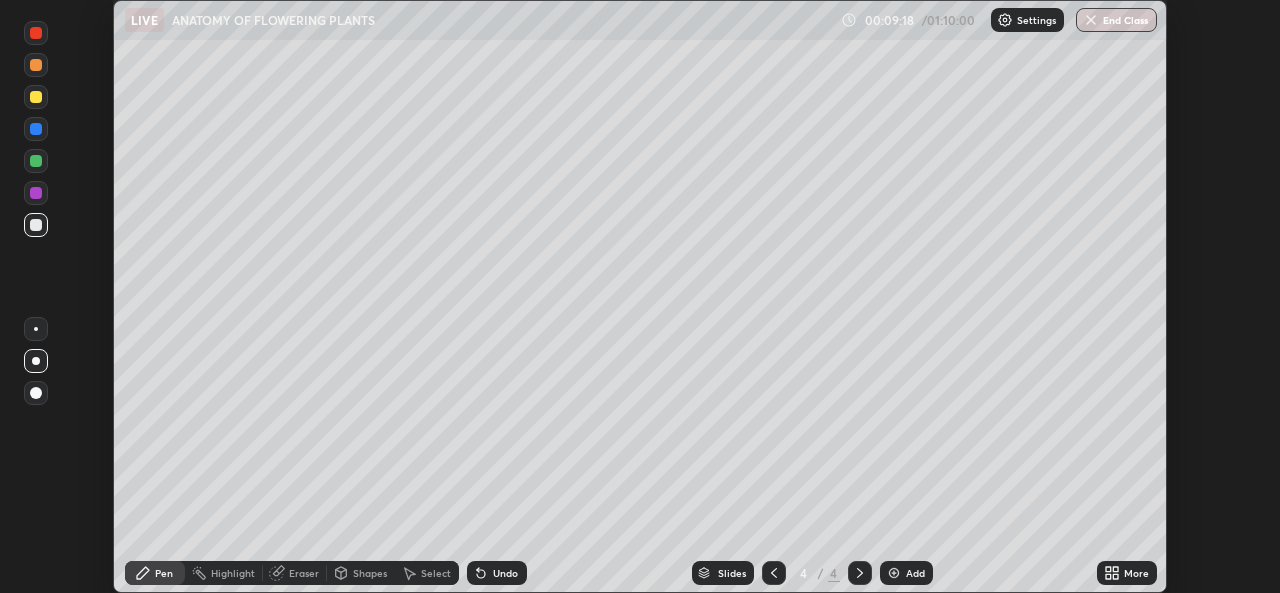 click 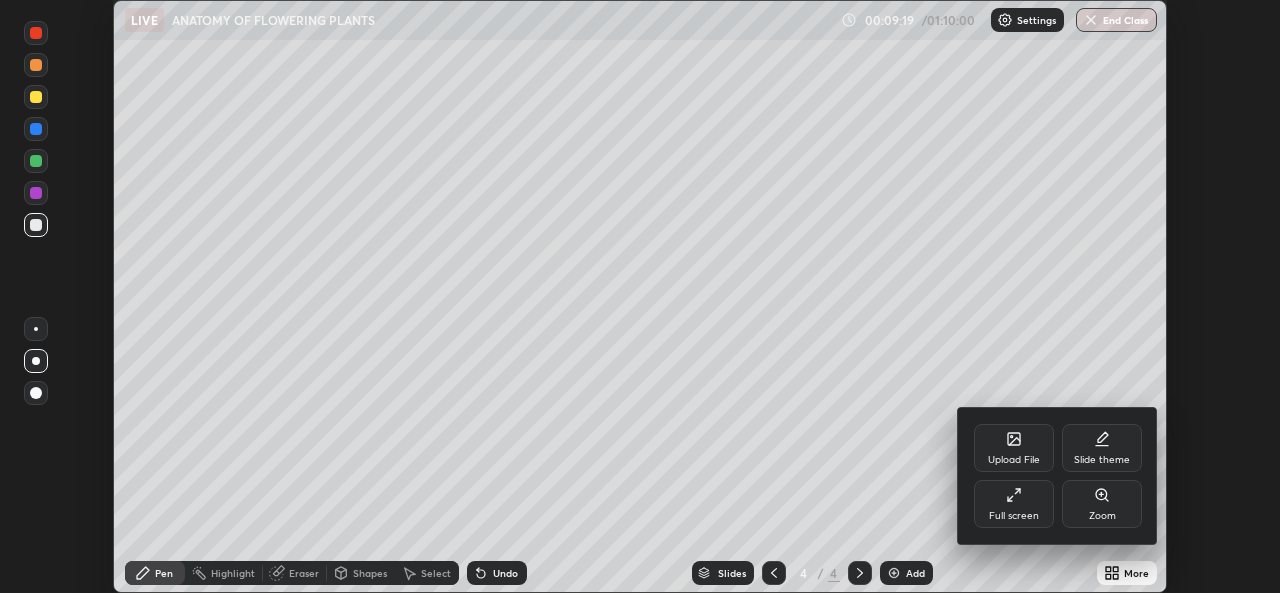 click 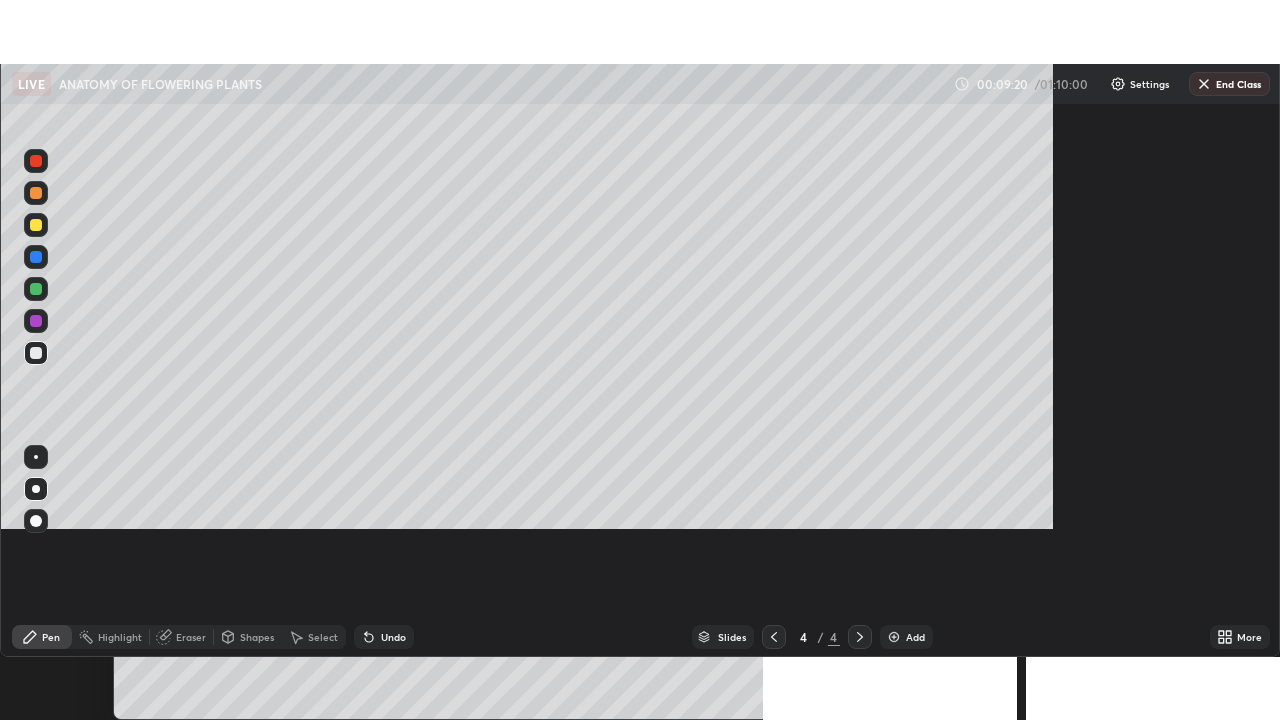 scroll, scrollTop: 99280, scrollLeft: 98720, axis: both 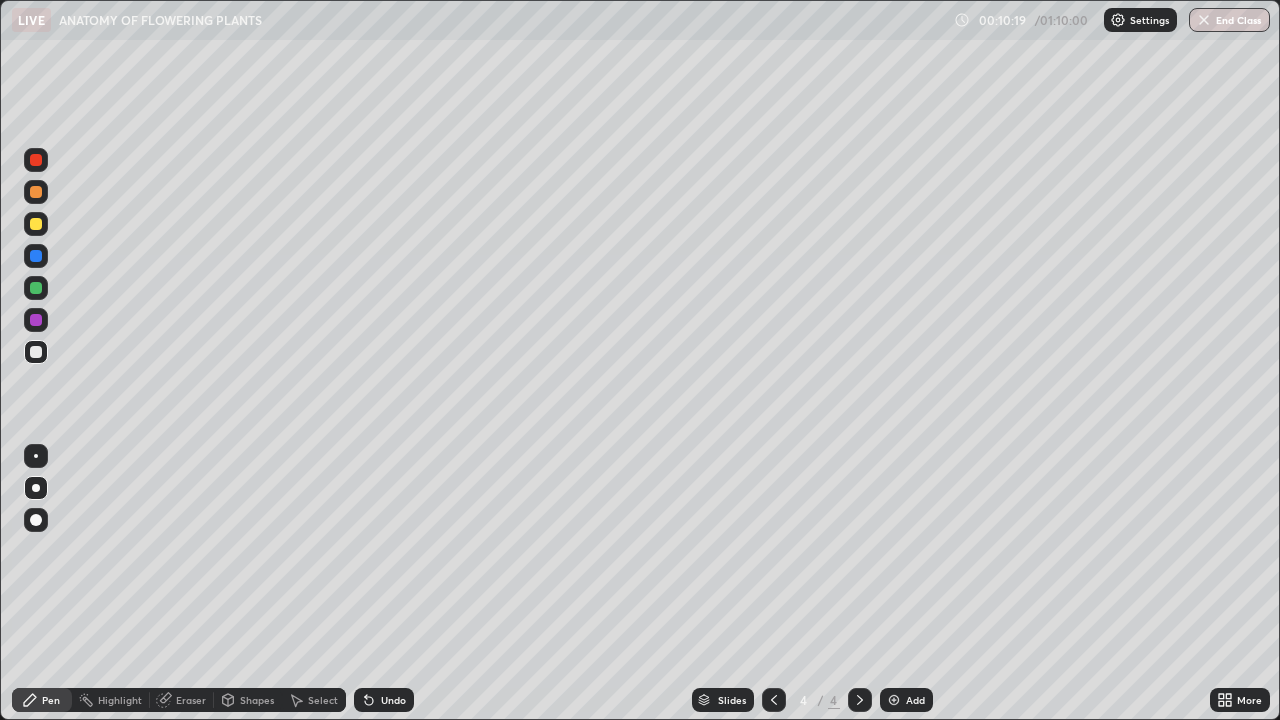 click 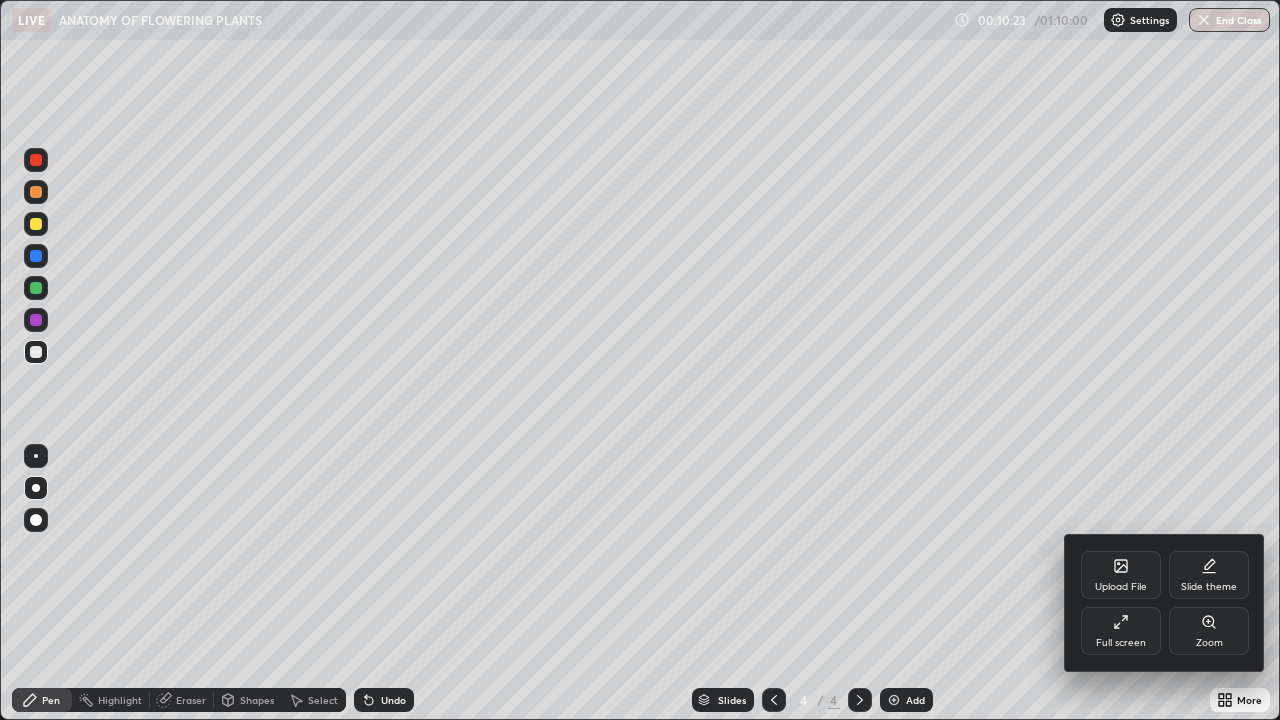 click on "Full screen" at bounding box center [1121, 631] 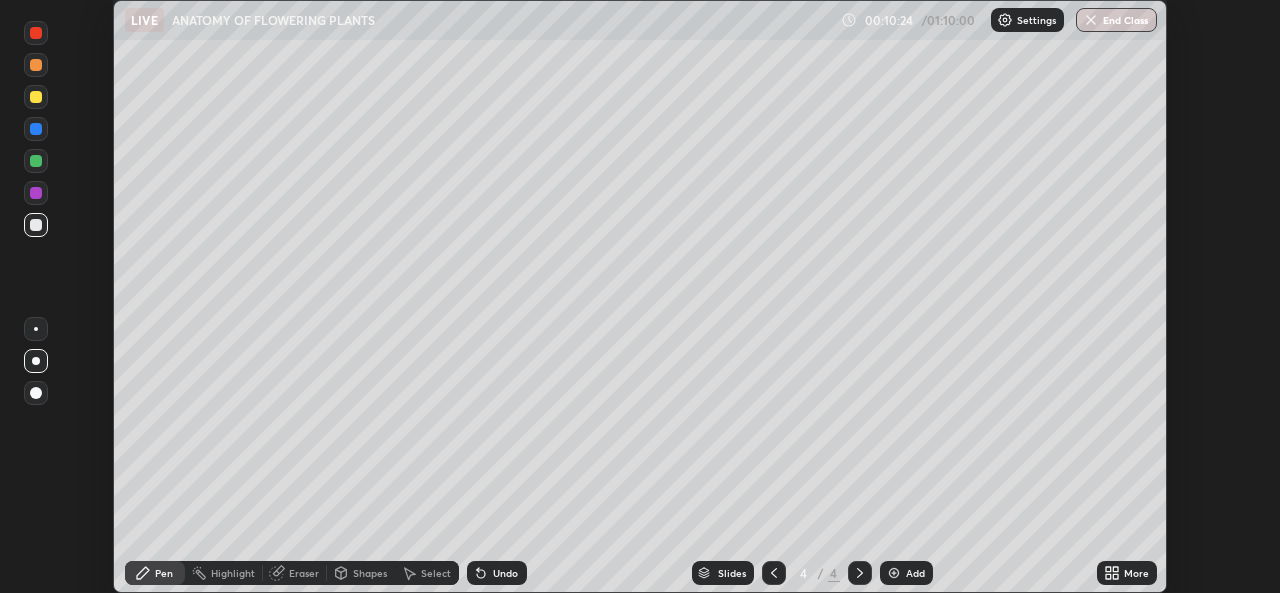 scroll, scrollTop: 593, scrollLeft: 1280, axis: both 